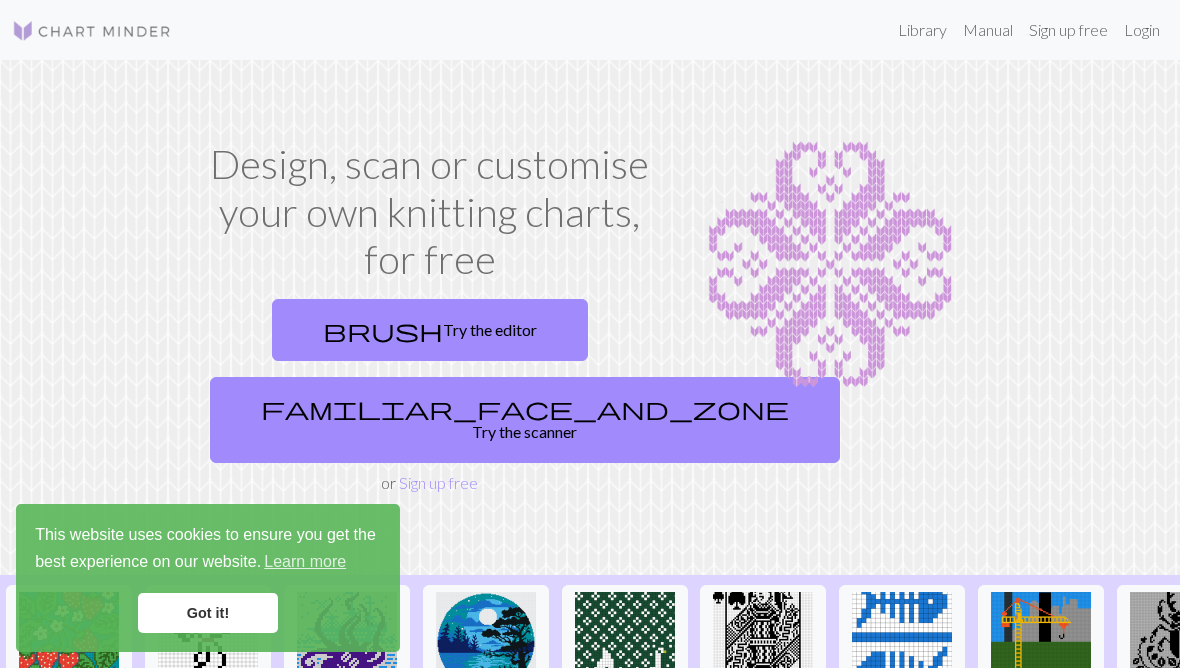 scroll, scrollTop: 0, scrollLeft: 0, axis: both 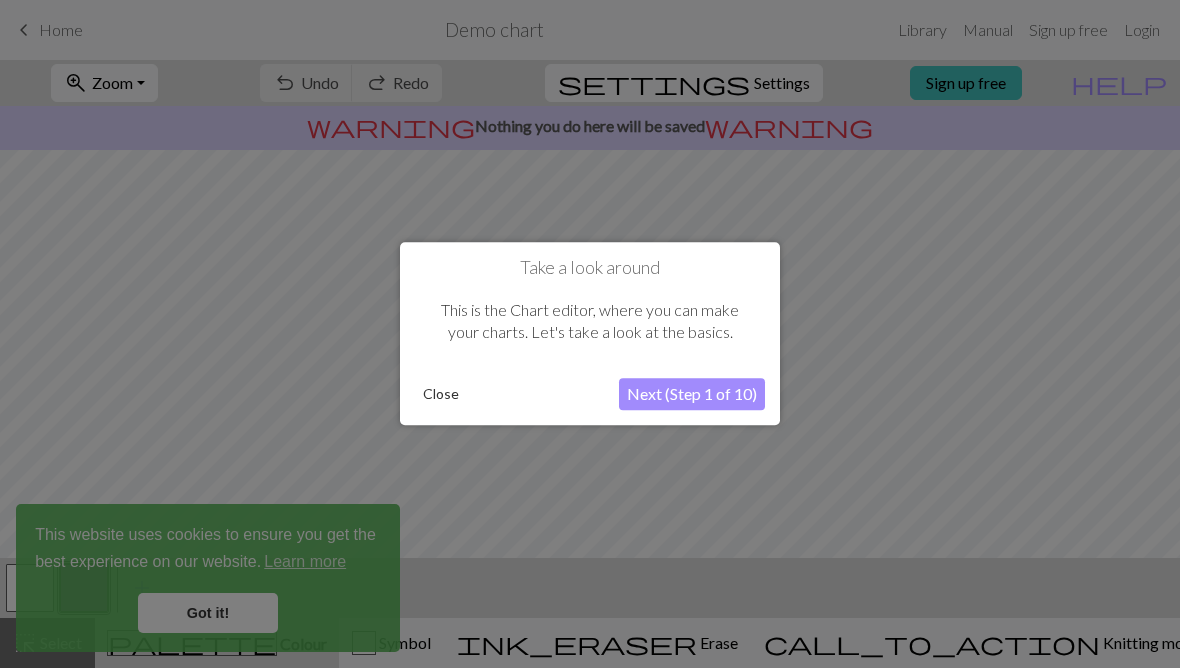 click at bounding box center [590, 334] 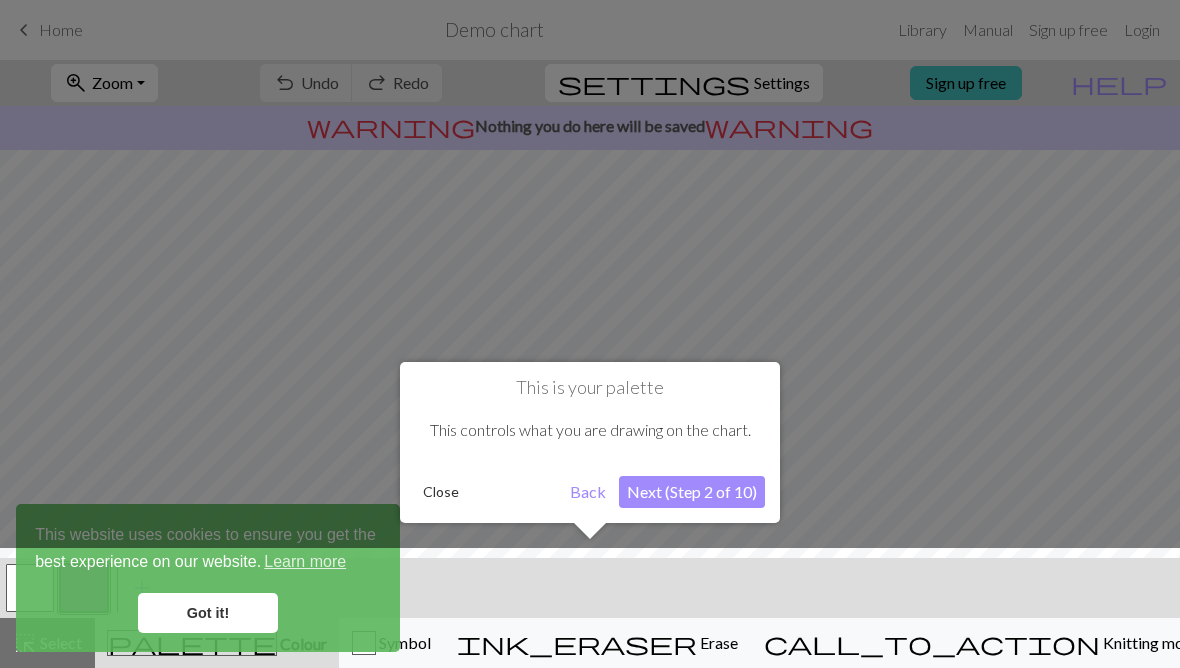 click at bounding box center [590, 613] 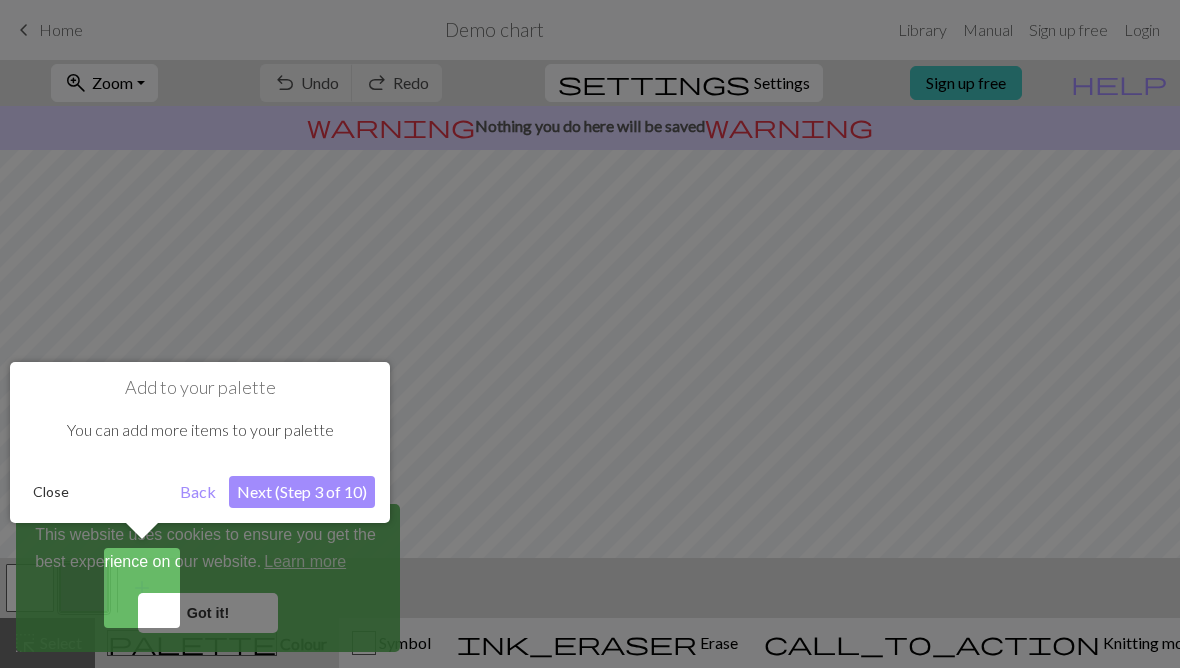 click on "Next (Step 3 of 10)" at bounding box center (302, 492) 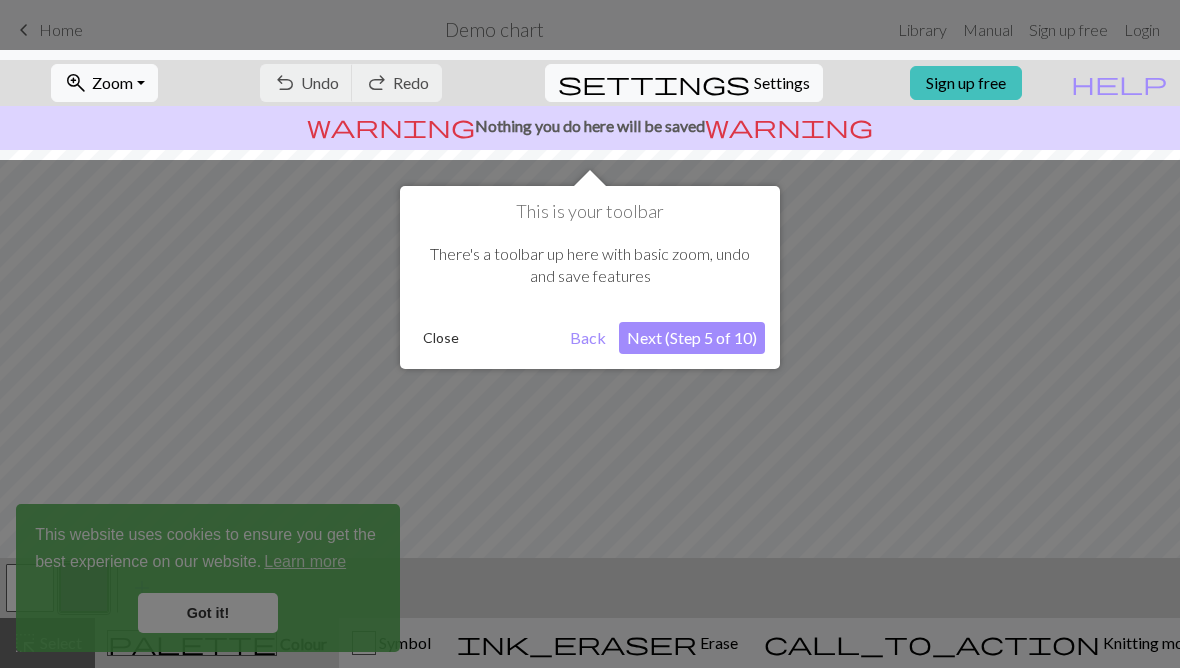 click on "Close" at bounding box center (441, 338) 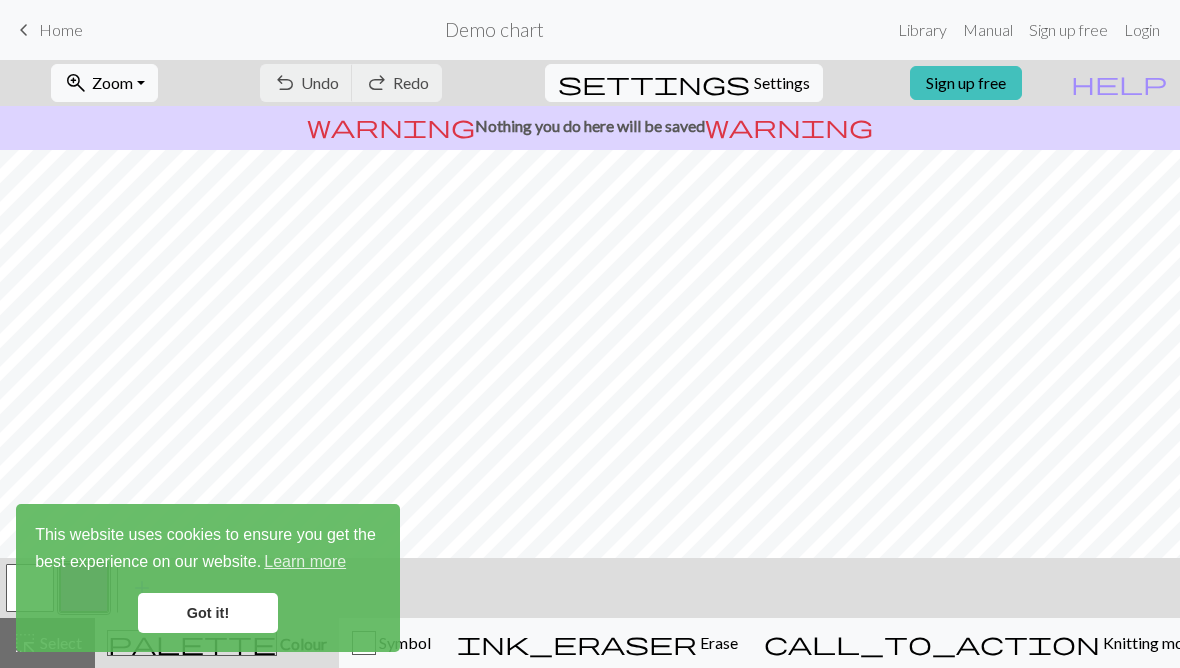 click on "Got it!" at bounding box center [208, 613] 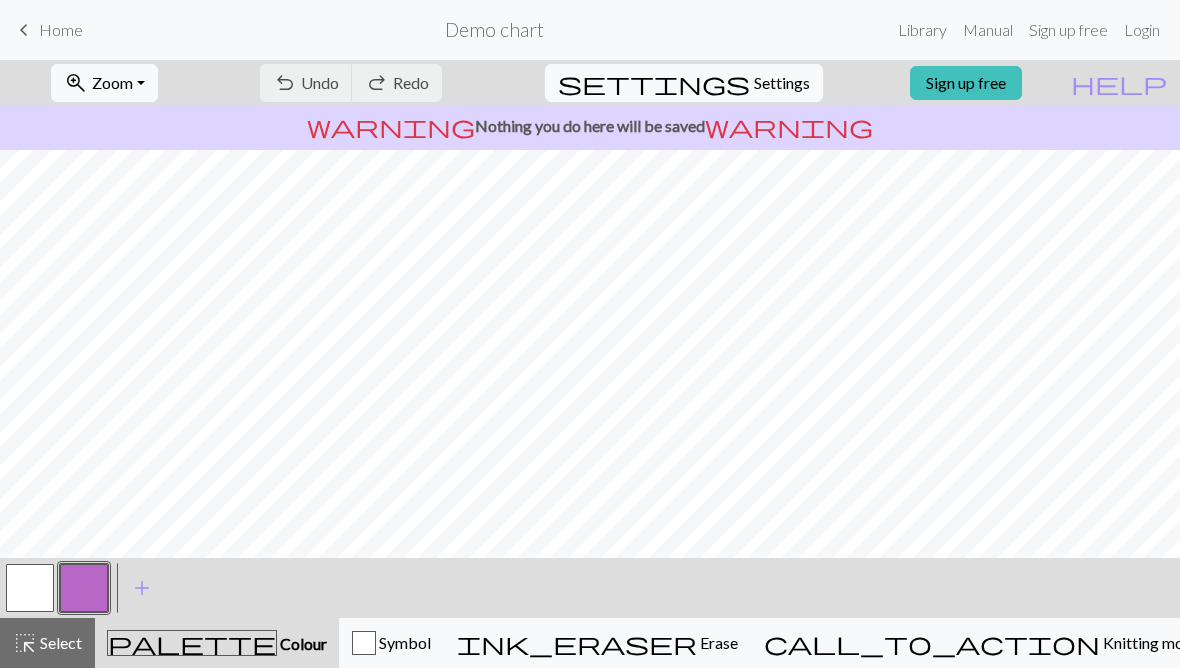 click on "Settings" at bounding box center (782, 83) 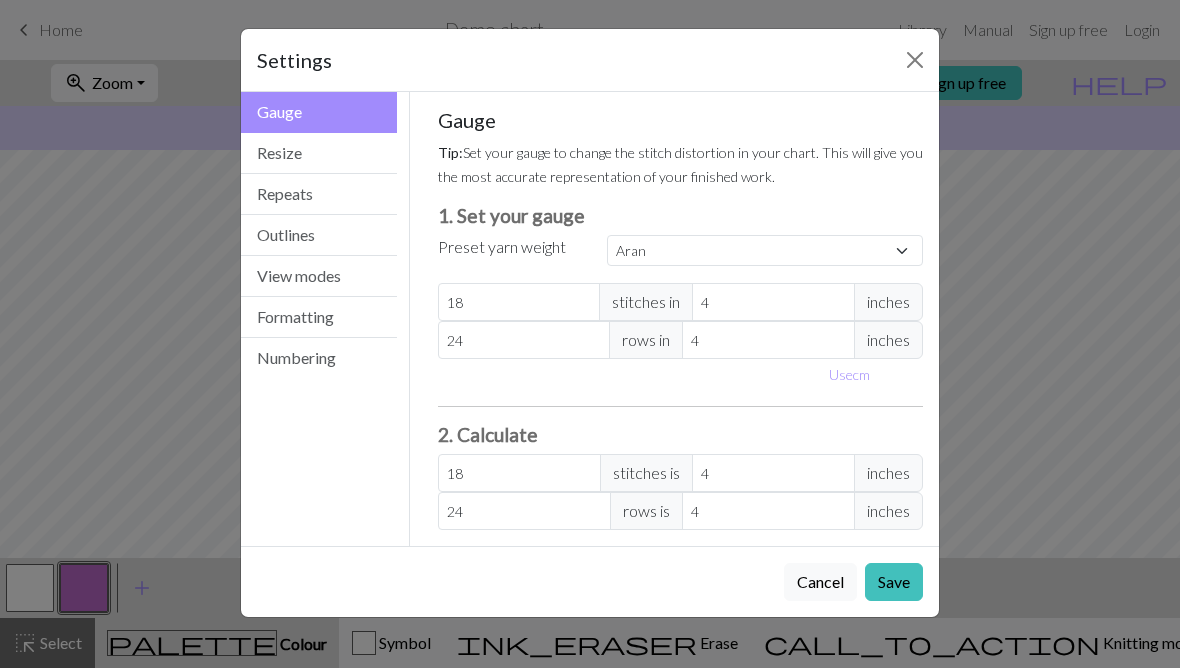 click on "Resize" at bounding box center (319, 153) 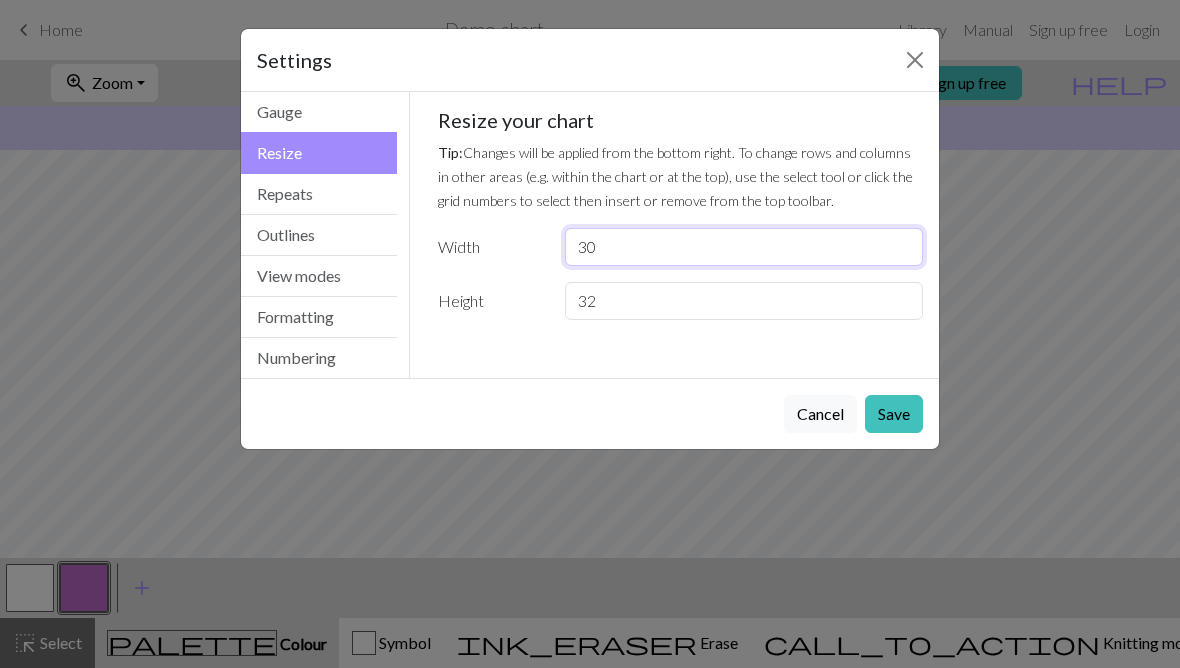 click on "30" at bounding box center [744, 247] 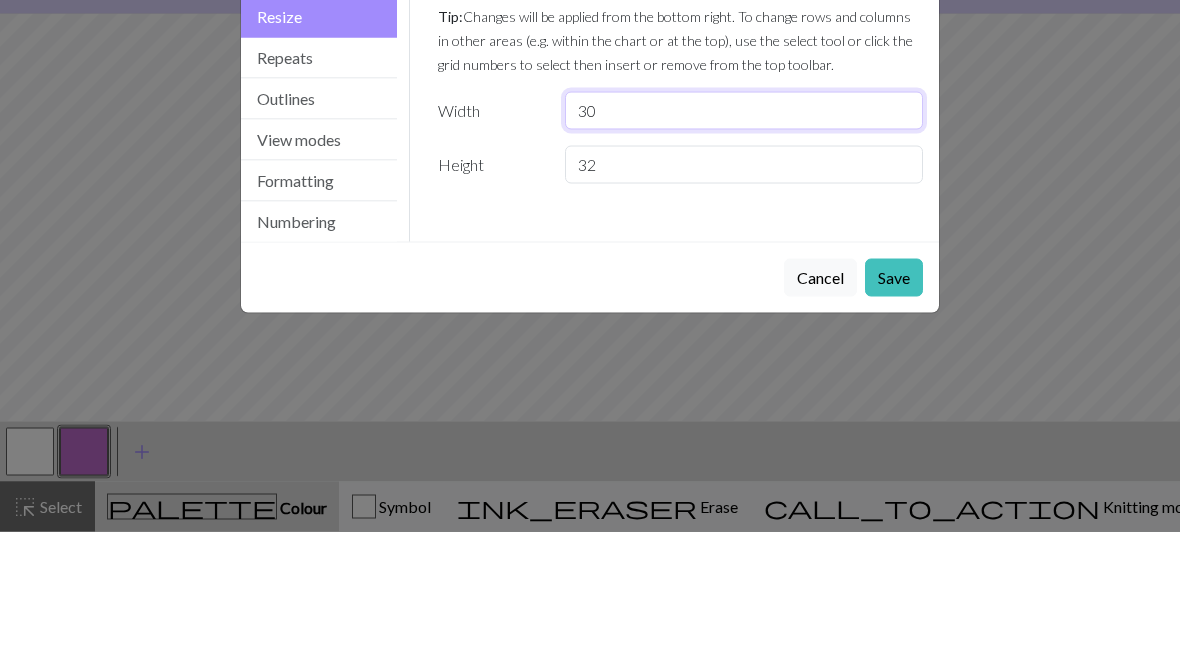 click on "30" at bounding box center (744, 247) 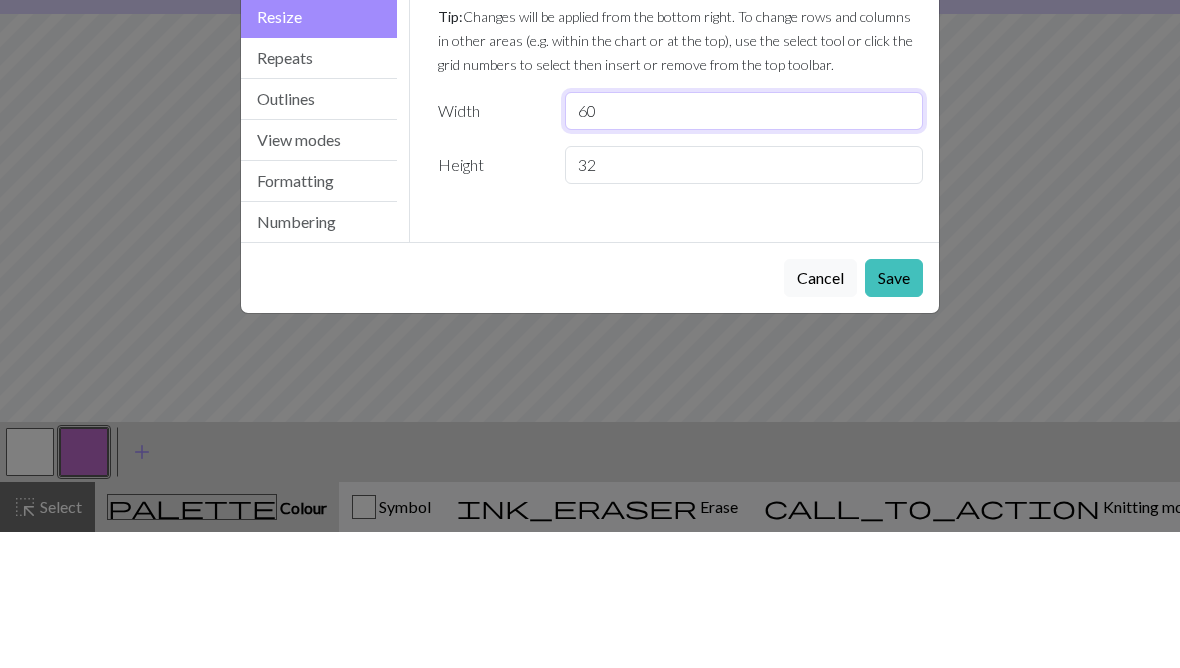 type on "60" 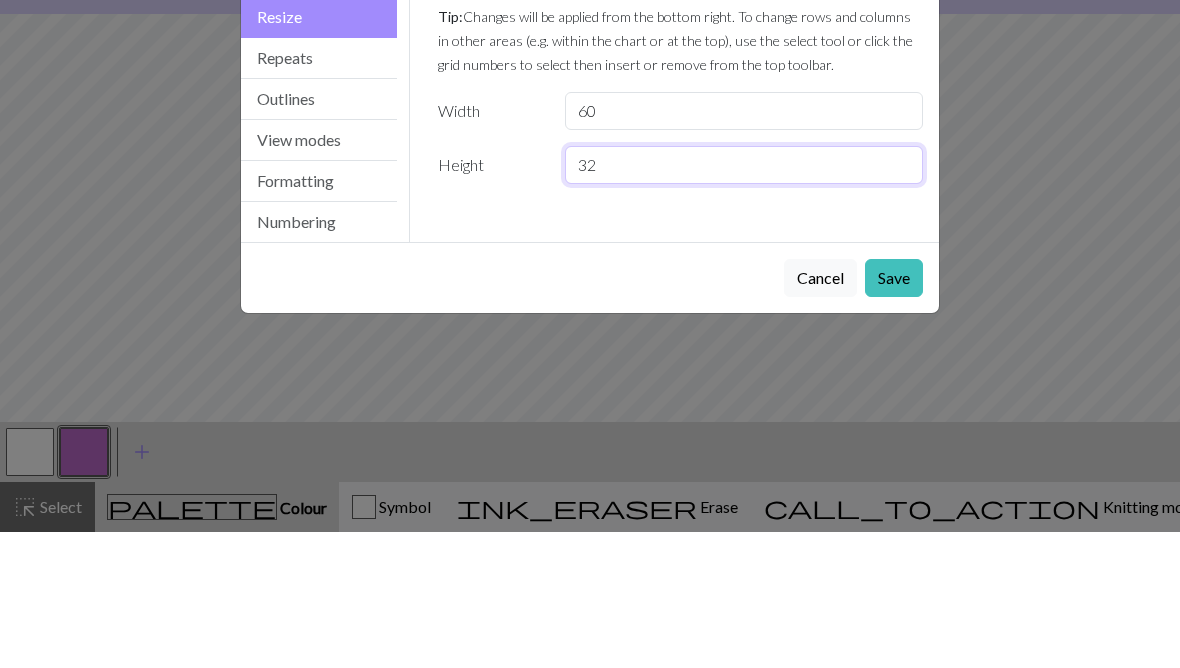 click on "32" at bounding box center (744, 301) 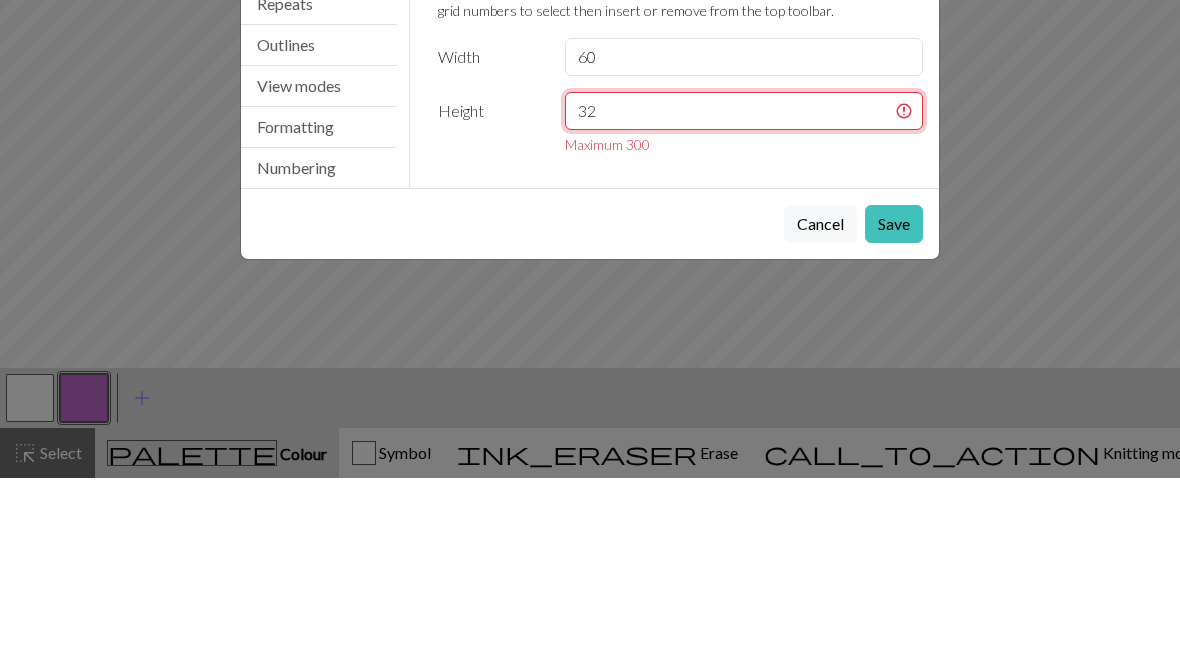 type on "3" 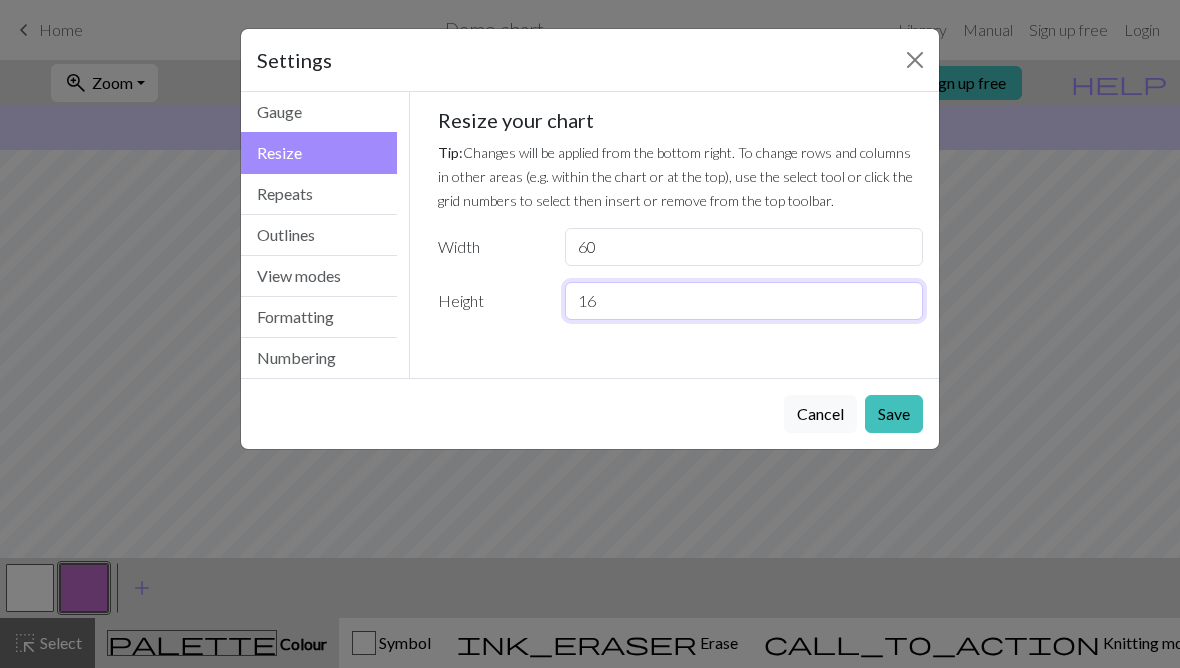 type on "16" 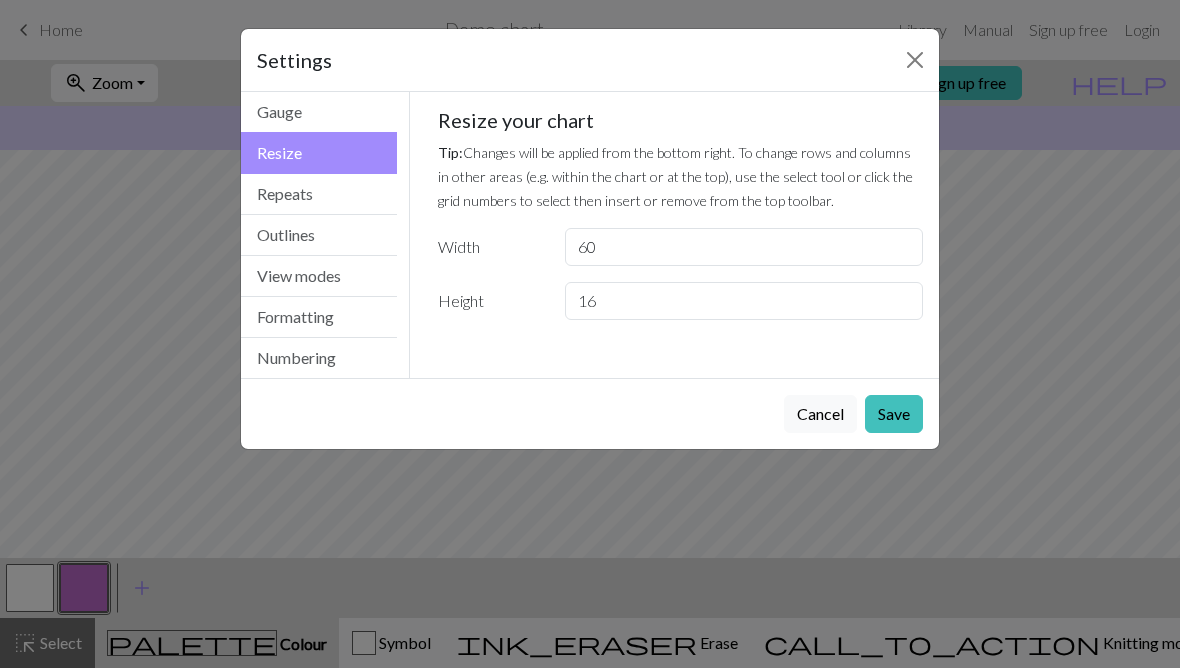 click on "Save" at bounding box center (894, 414) 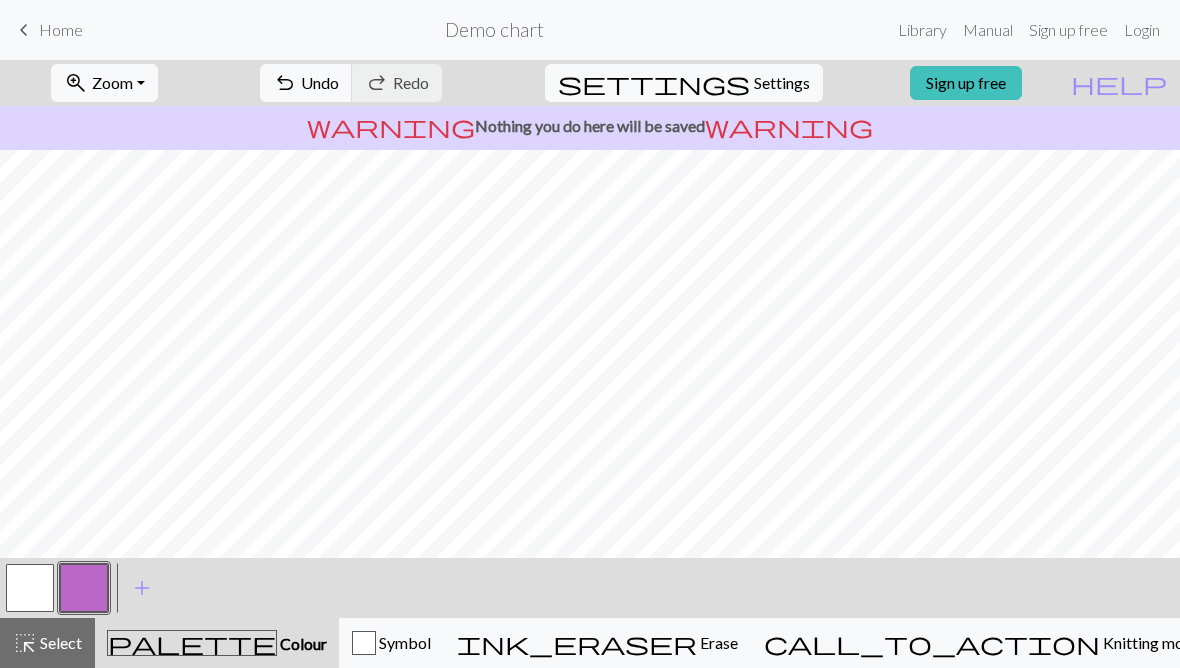 click on "add Add a  colour" at bounding box center (142, 588) 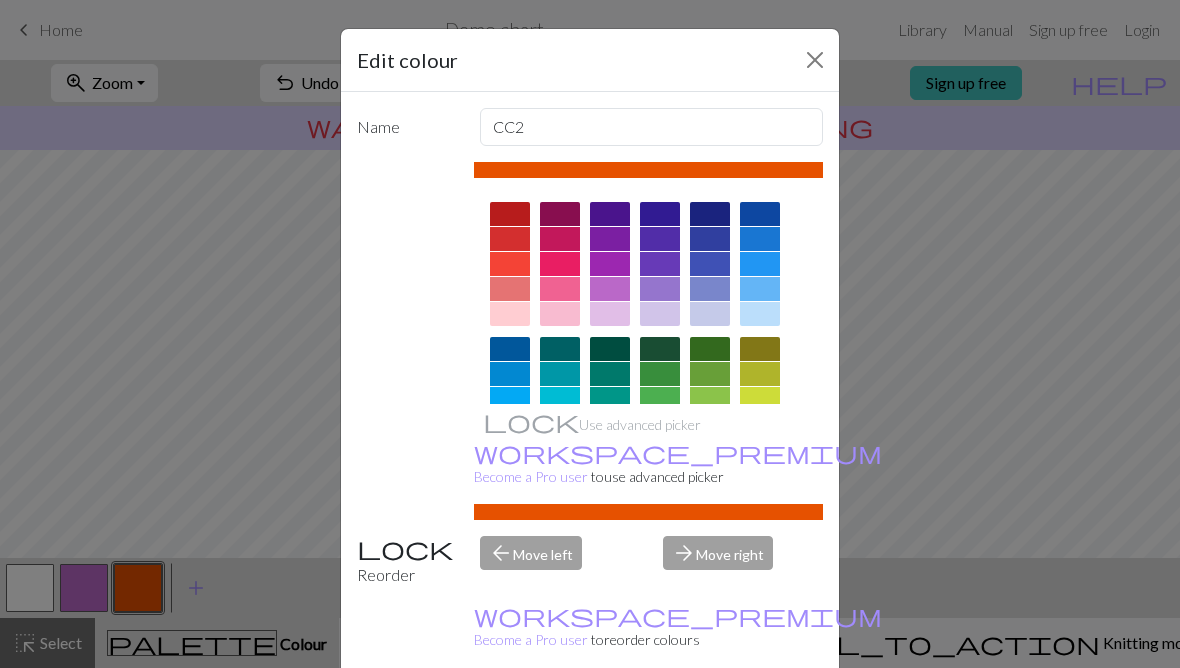 click at bounding box center (710, 374) 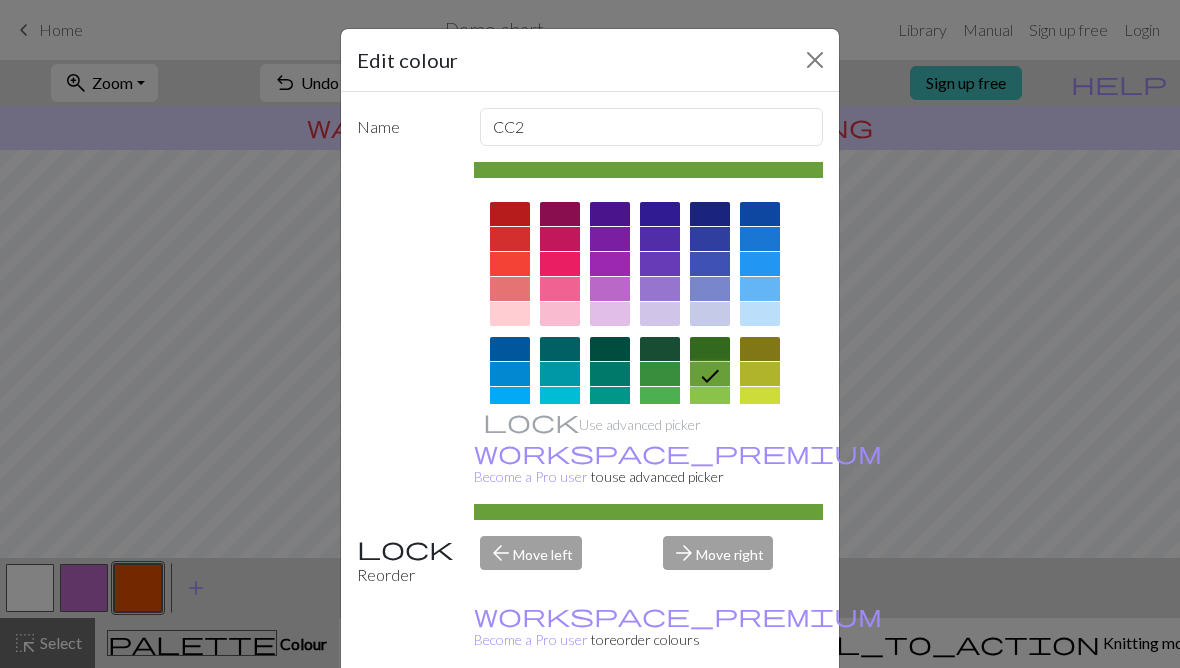 click on "Edit colour Name CC2 Use advanced picker workspace_premium Become a Pro user   to  use advanced picker Reorder arrow_back Move left arrow_forward Move right workspace_premium Become a Pro user   to  reorder colours Delete Done Cancel" at bounding box center [590, 334] 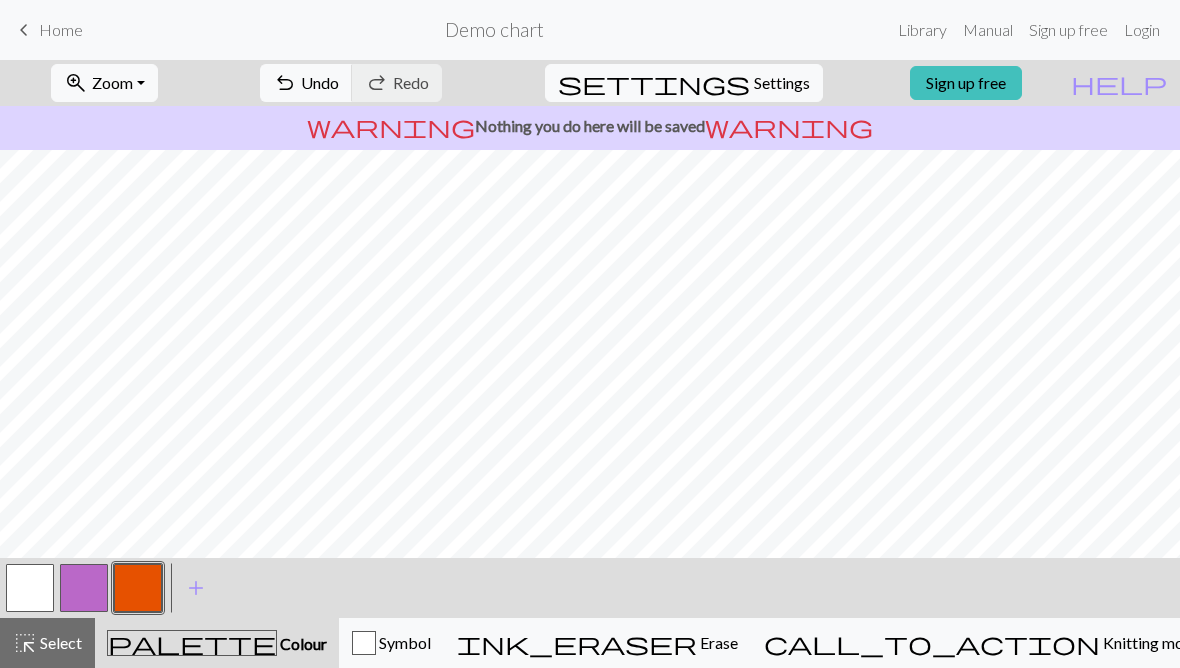 click on "add" at bounding box center (196, 588) 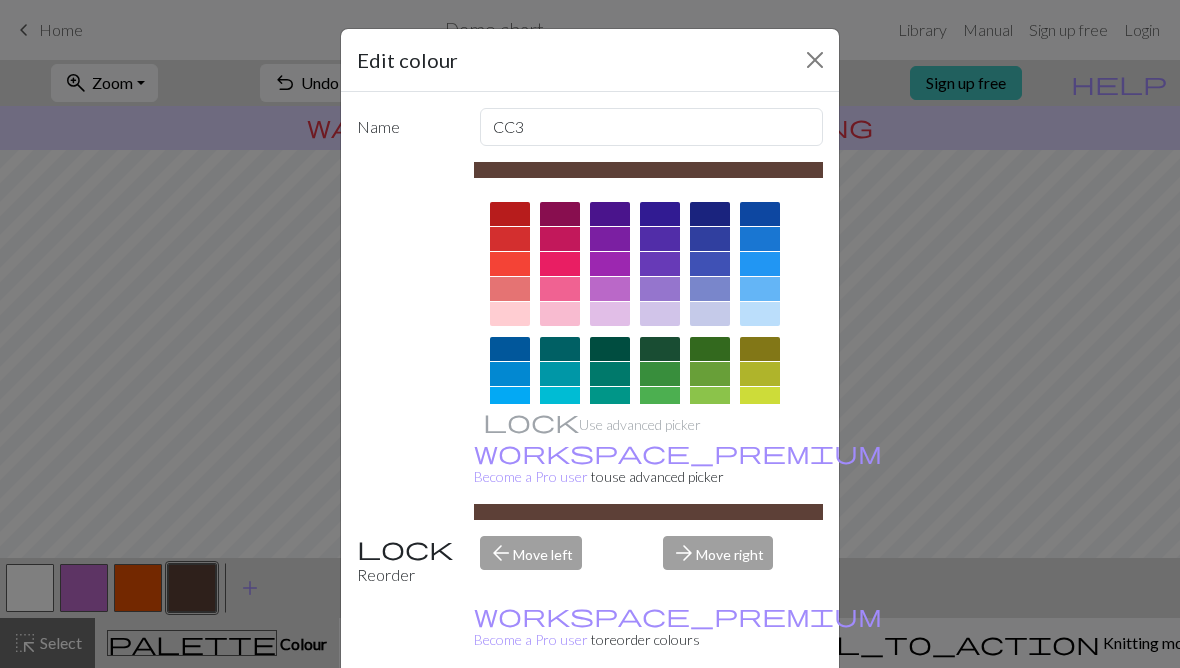 click at bounding box center (710, 374) 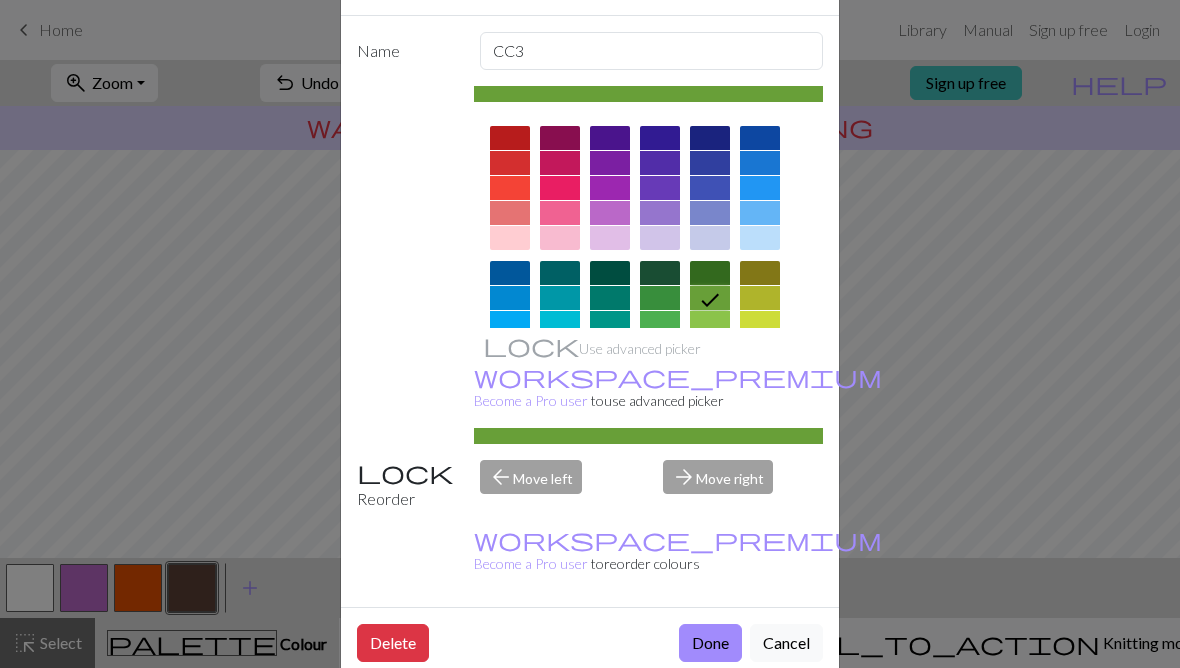 scroll, scrollTop: 75, scrollLeft: 0, axis: vertical 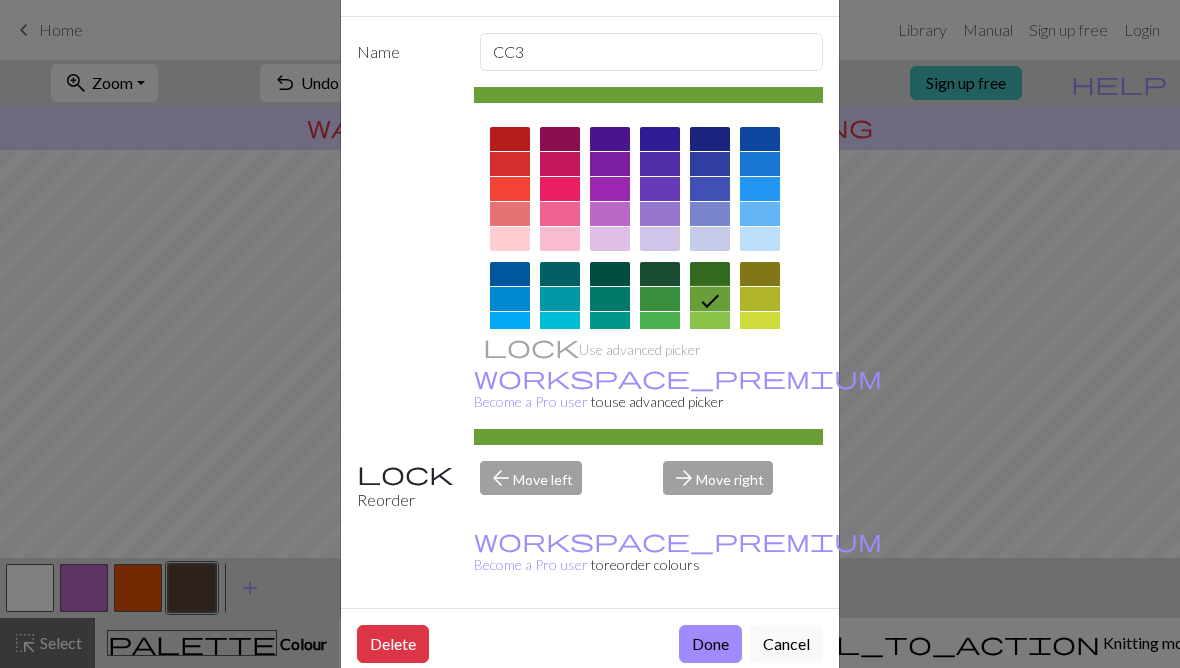 click on "Done" at bounding box center (710, 644) 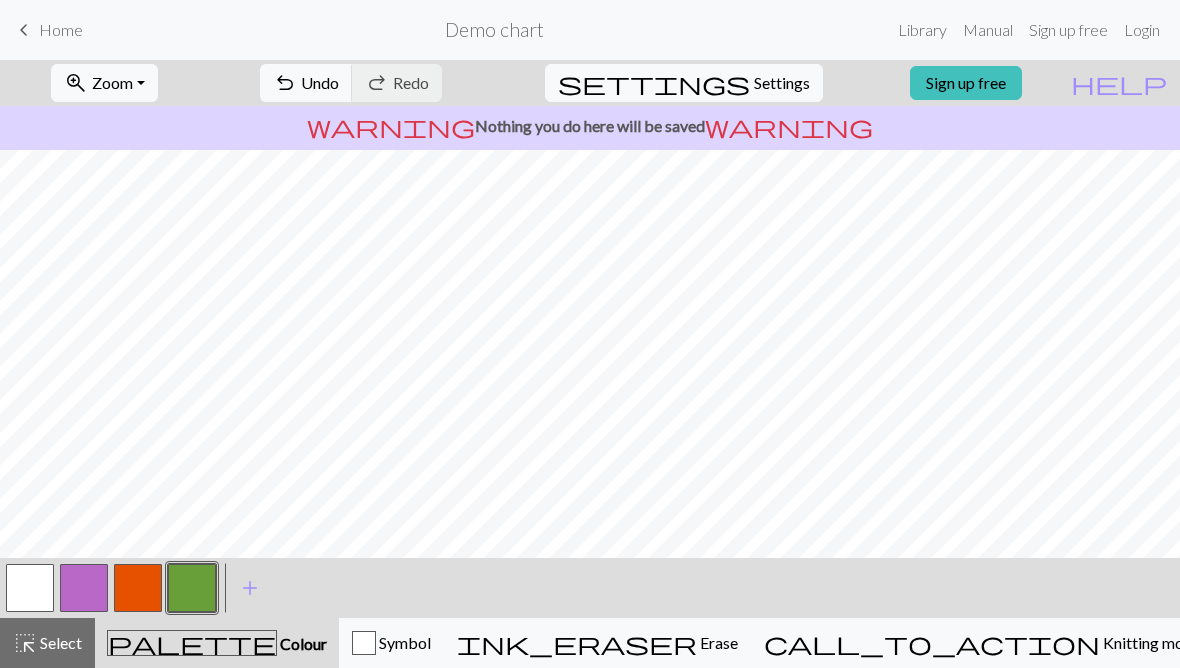 click at bounding box center [192, 588] 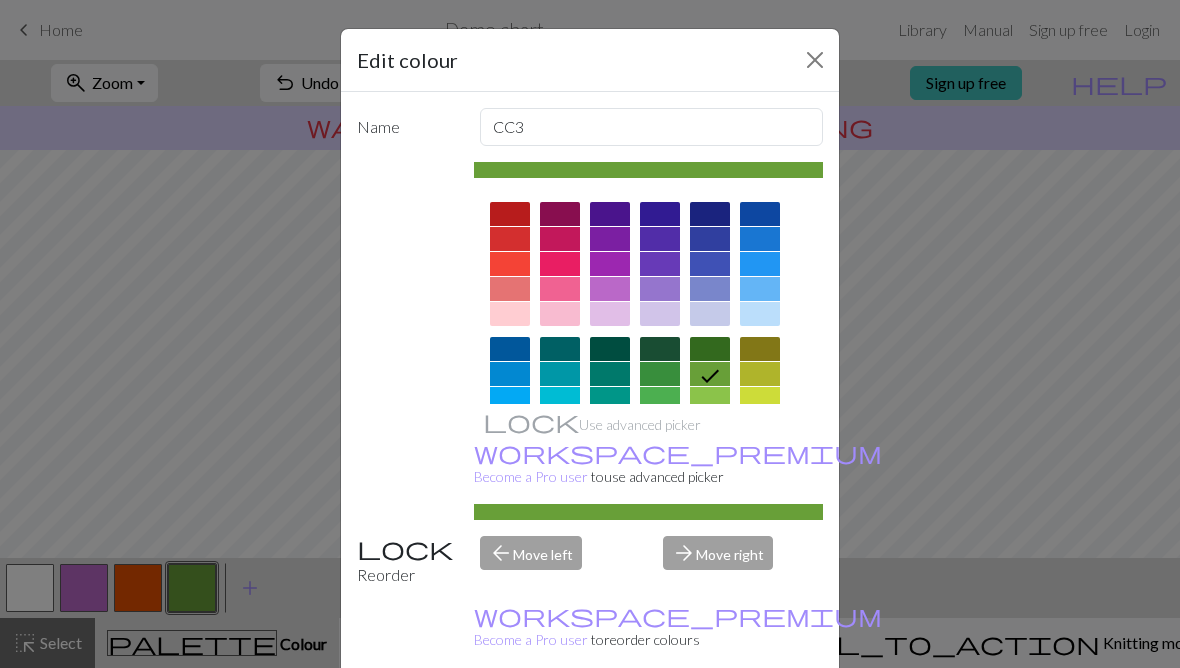 click on "Edit colour Name CC3 Use advanced picker workspace_premium Become a Pro user   to  use advanced picker Reorder arrow_back Move left arrow_forward Move right workspace_premium Become a Pro user   to  reorder colours Delete Done Cancel" at bounding box center (590, 334) 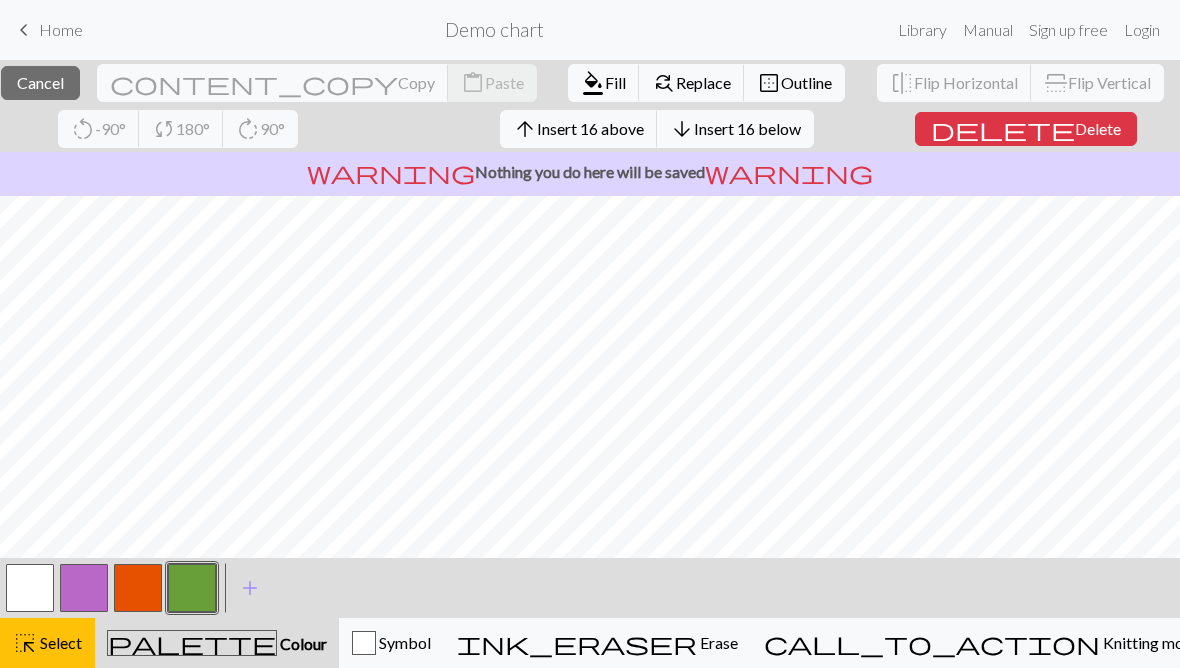 click on "format_color_fill" at bounding box center (593, 83) 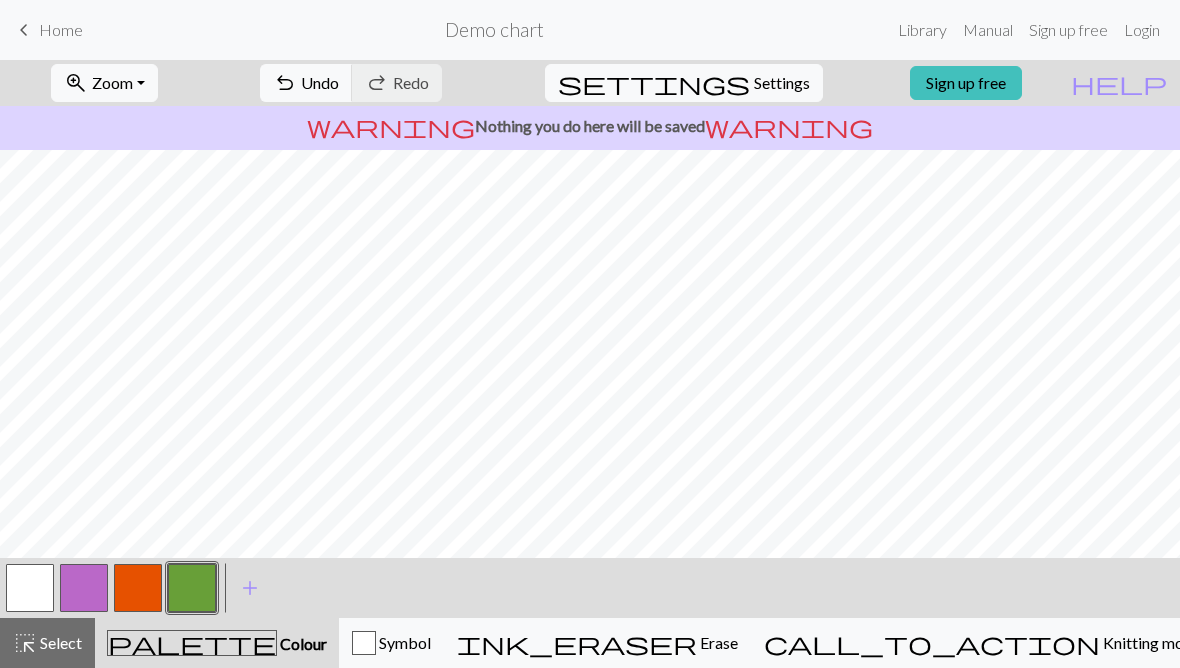 click at bounding box center (30, 588) 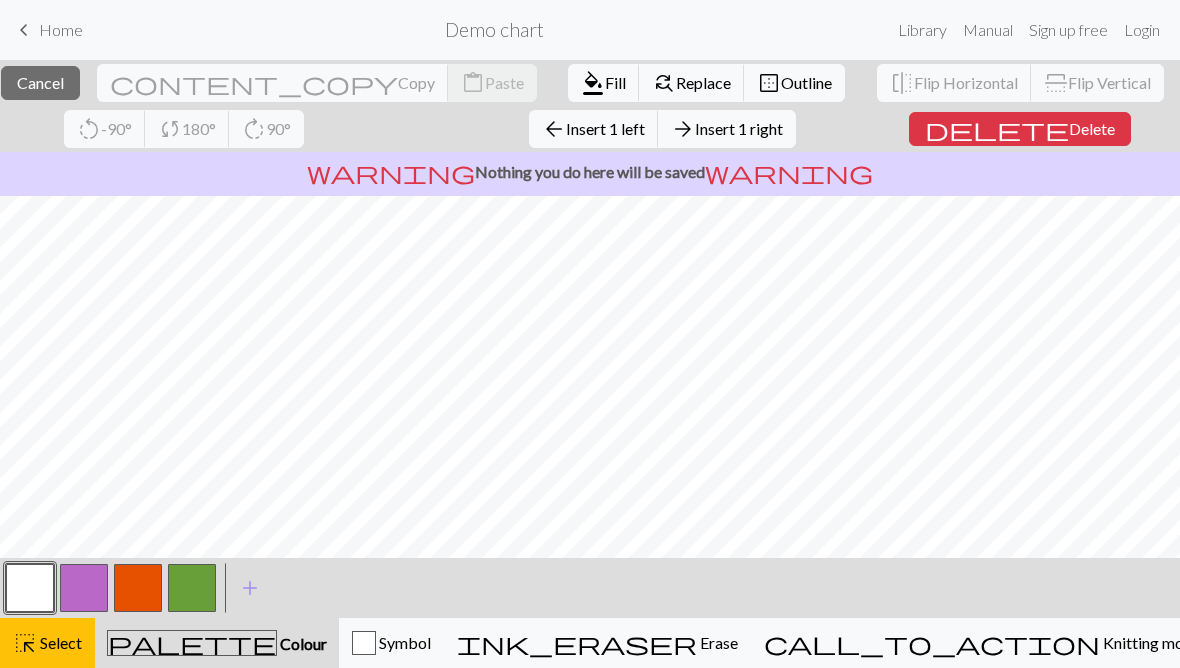 scroll, scrollTop: 0, scrollLeft: 0, axis: both 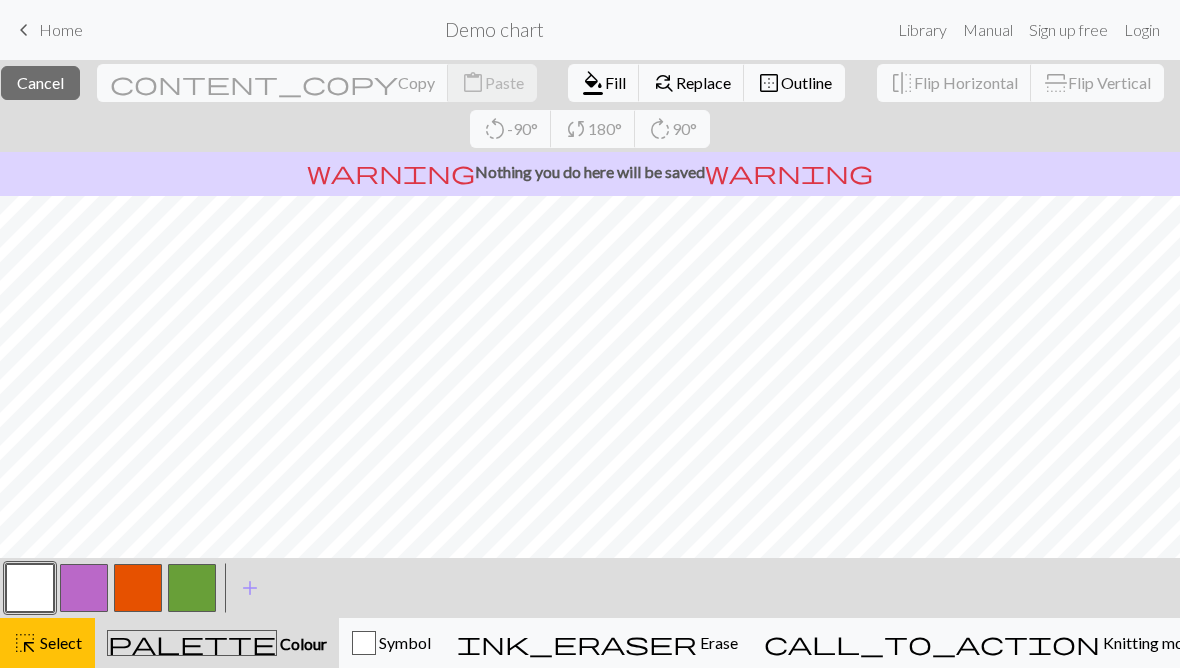 click at bounding box center [30, 588] 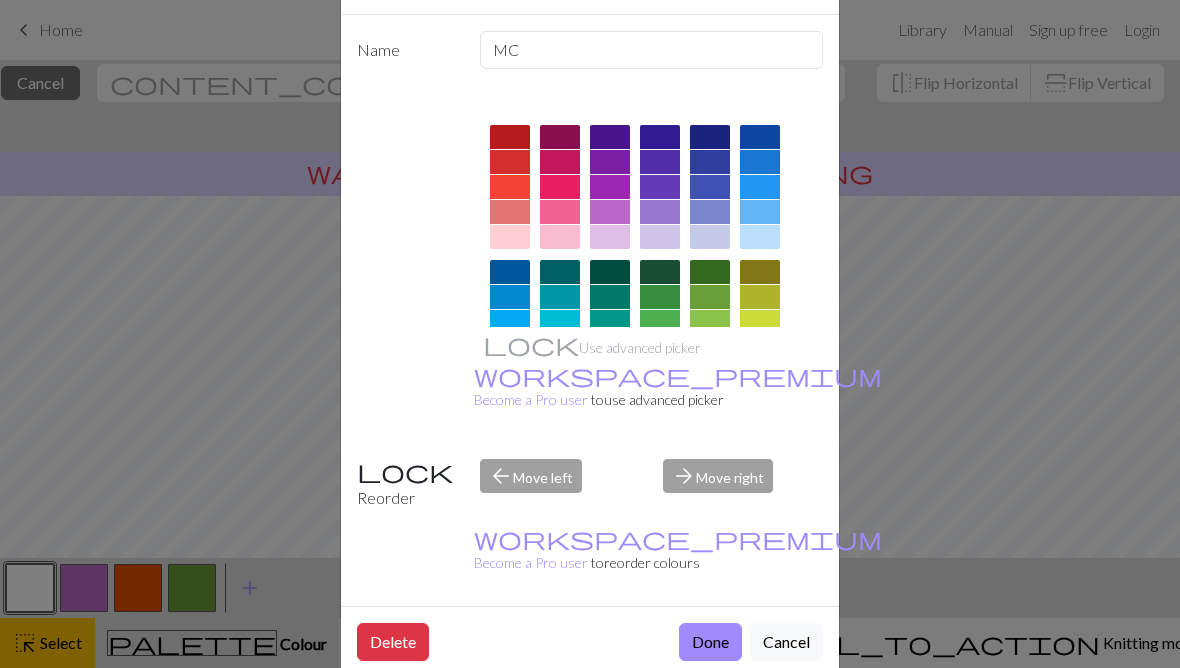 scroll, scrollTop: 75, scrollLeft: 0, axis: vertical 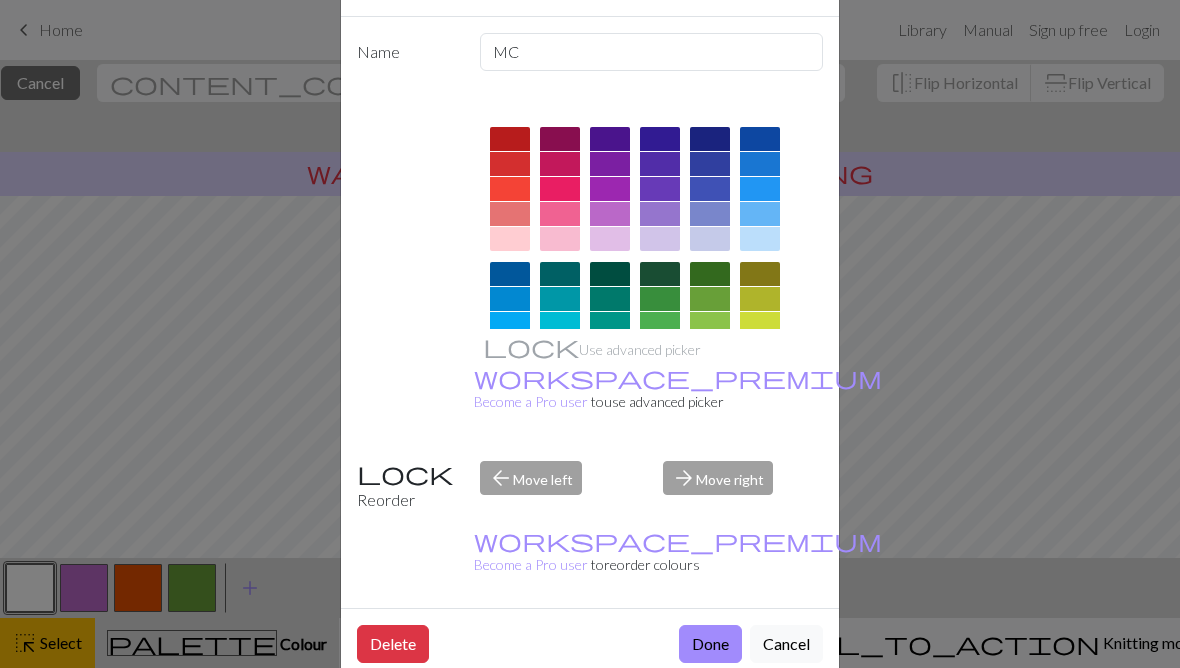 click on "Done" at bounding box center (710, 644) 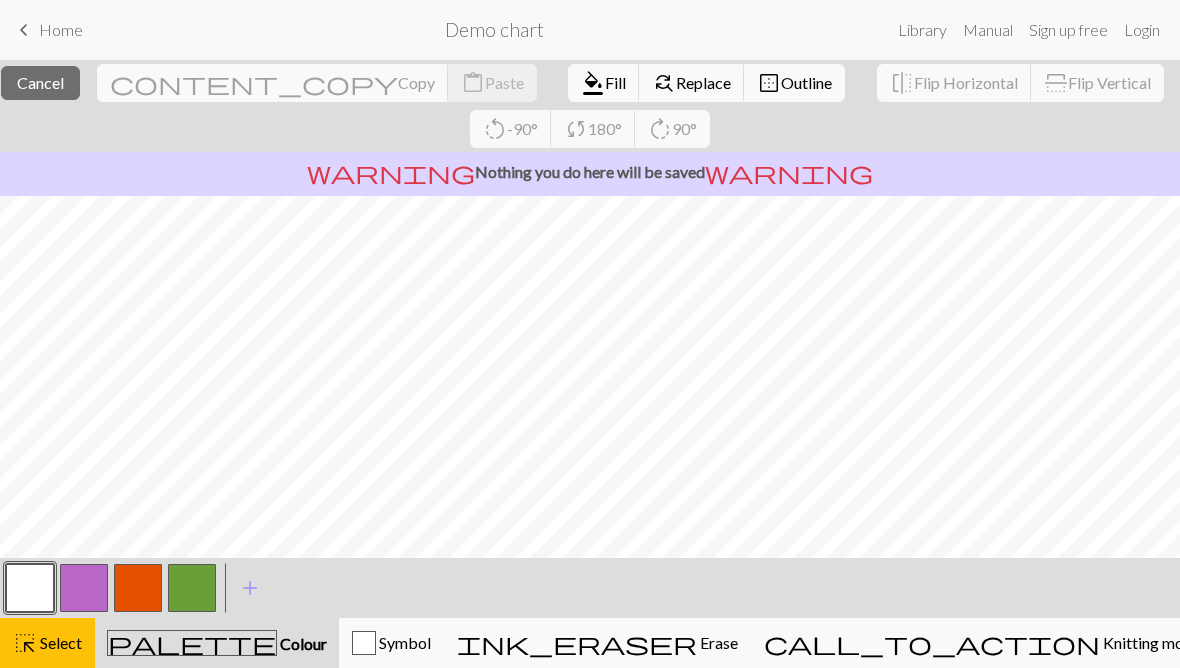 click at bounding box center (30, 588) 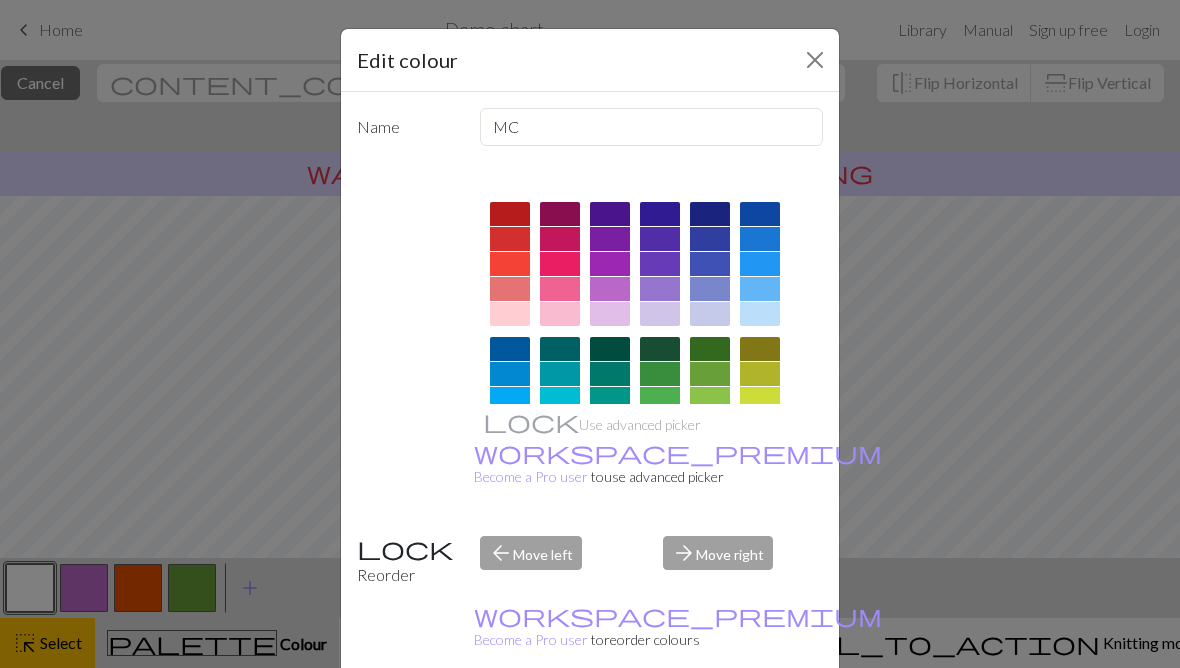 click on "Edit colour Name MC Use advanced picker workspace_premium Become a Pro user   to  use advanced picker Reorder arrow_back Move left arrow_forward Move right workspace_premium Become a Pro user   to  reorder colours Delete Done Cancel" at bounding box center [590, 334] 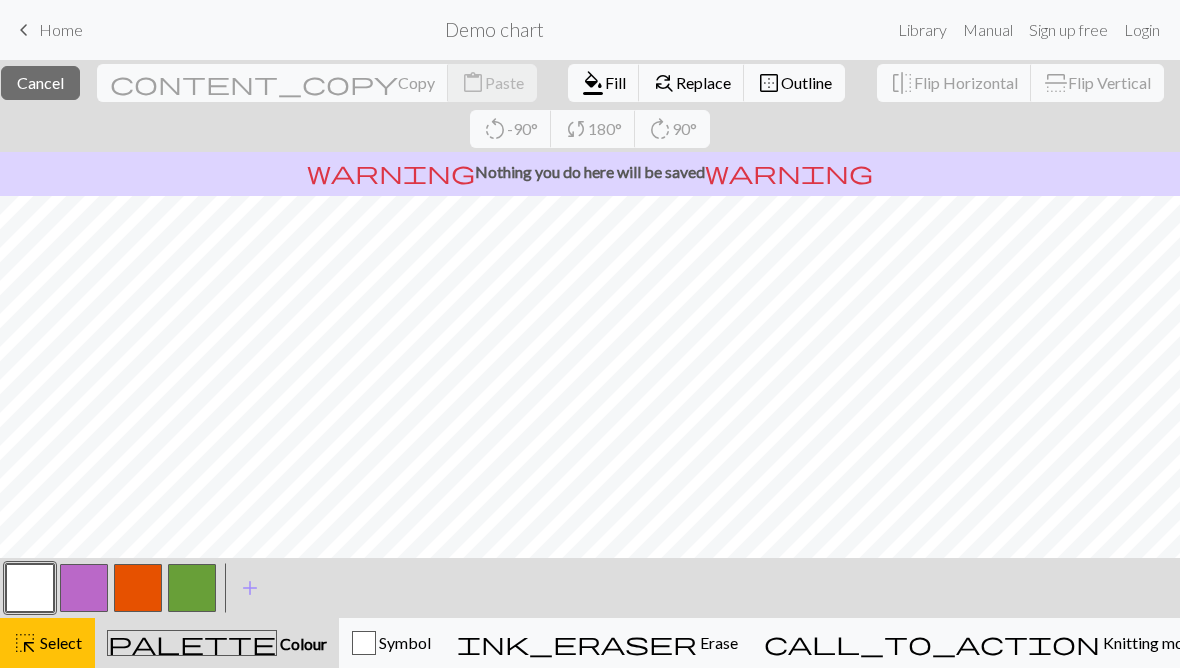 click on "keyboard_arrow_left   Home Demo chart Library Manual Sign up free Login" at bounding box center (590, 30) 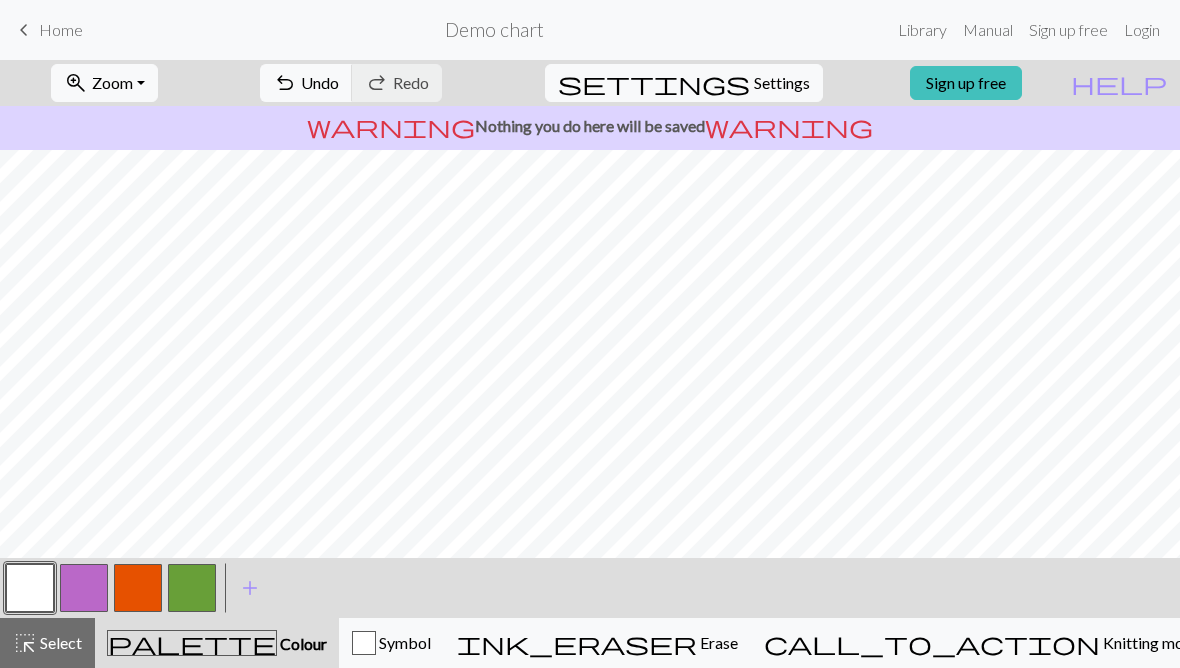 click at bounding box center (192, 588) 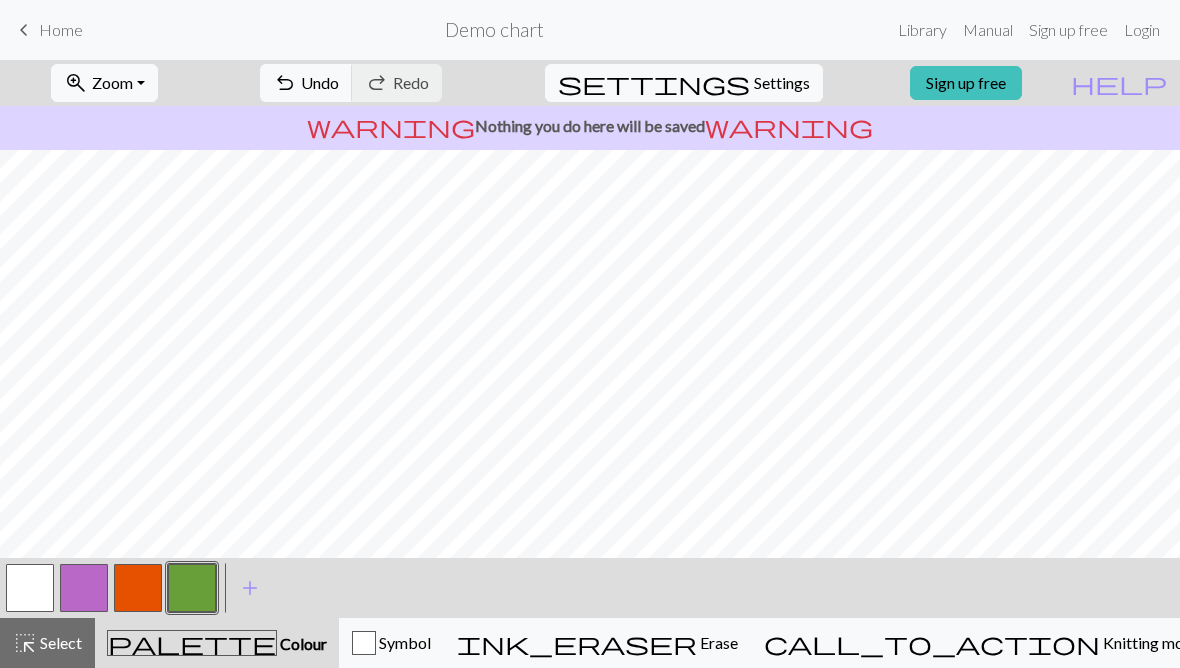 click at bounding box center [30, 588] 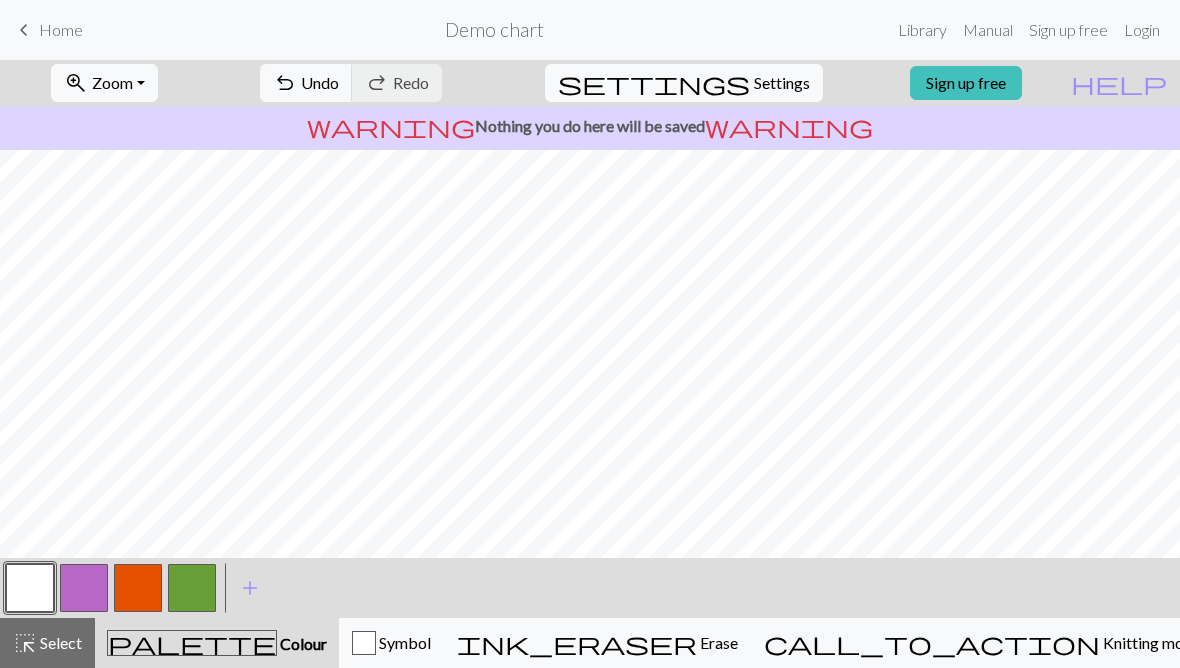 click at bounding box center (192, 588) 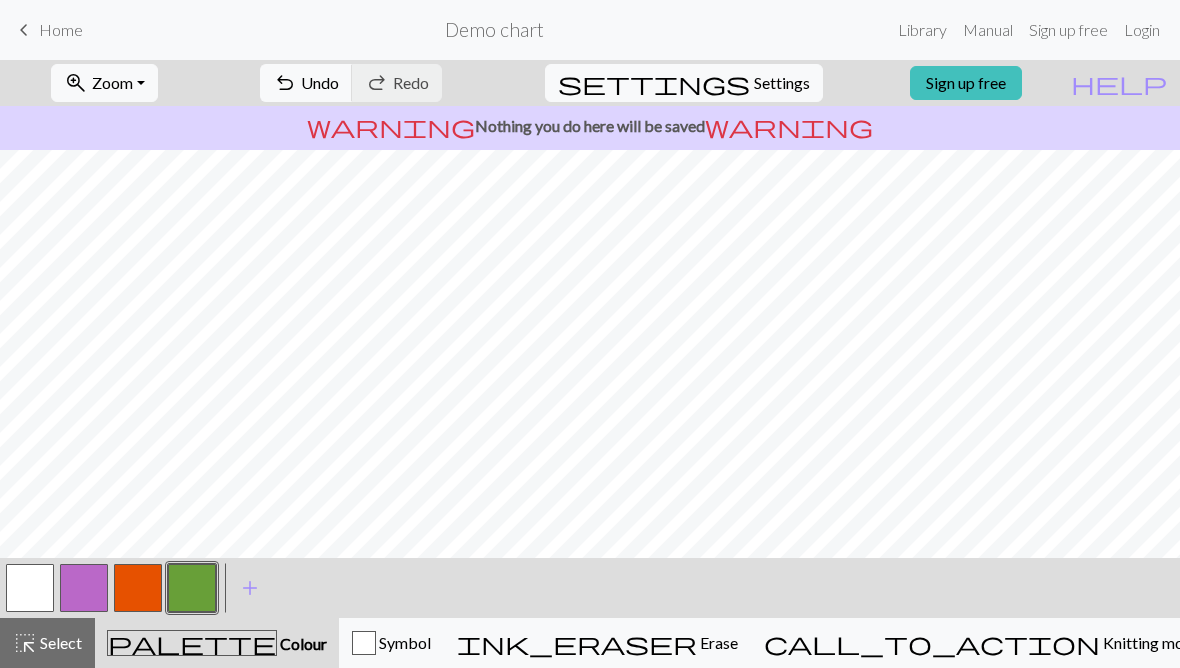 click at bounding box center [30, 588] 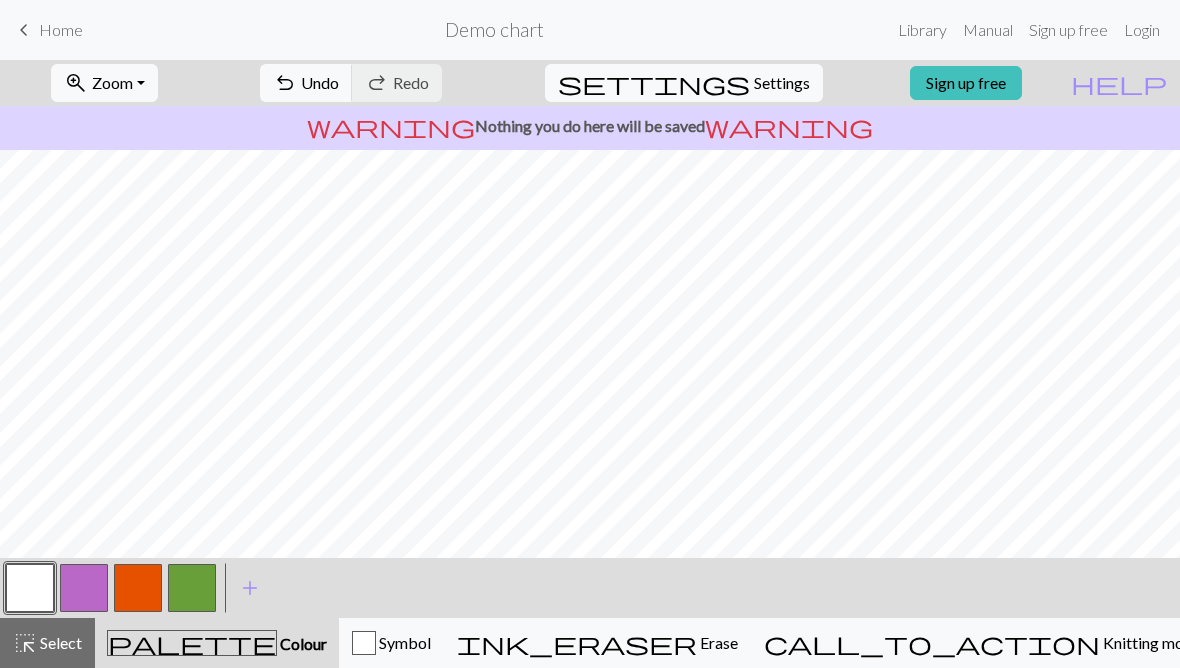 click at bounding box center [30, 588] 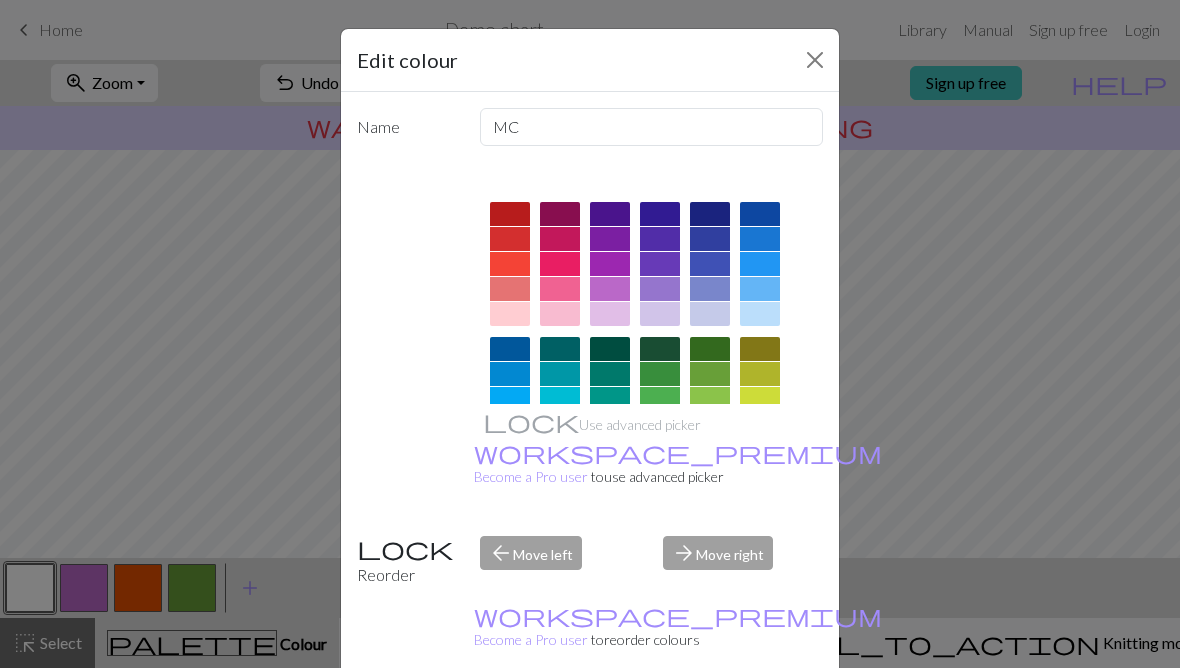 click at bounding box center (815, 60) 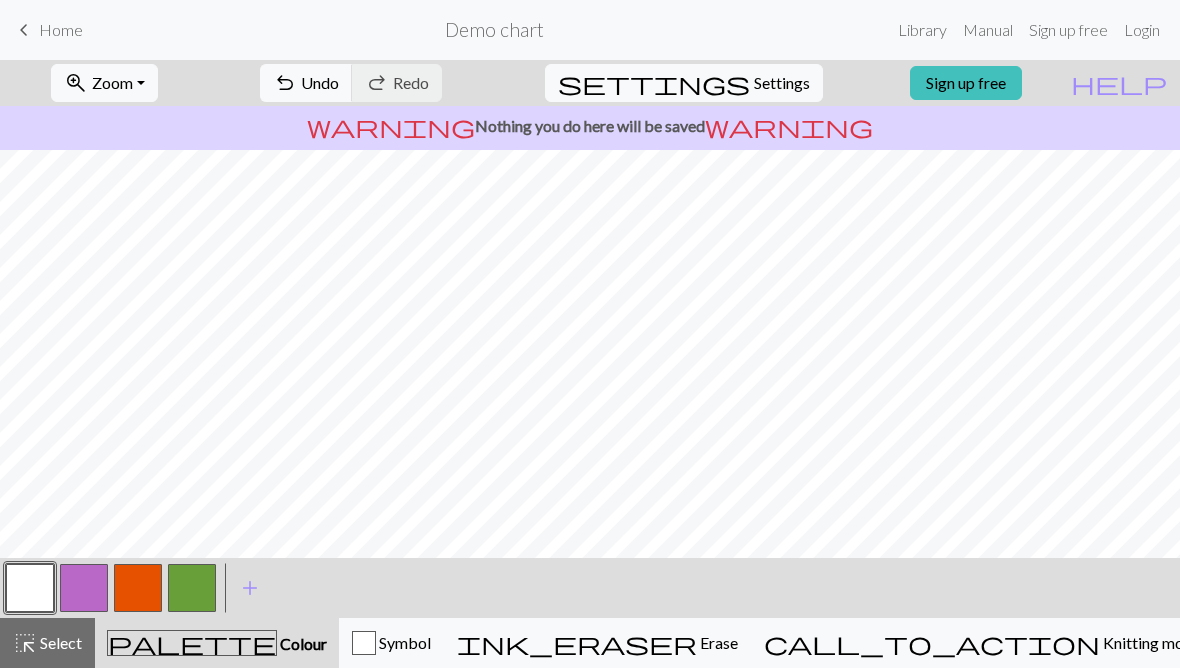 click at bounding box center [192, 588] 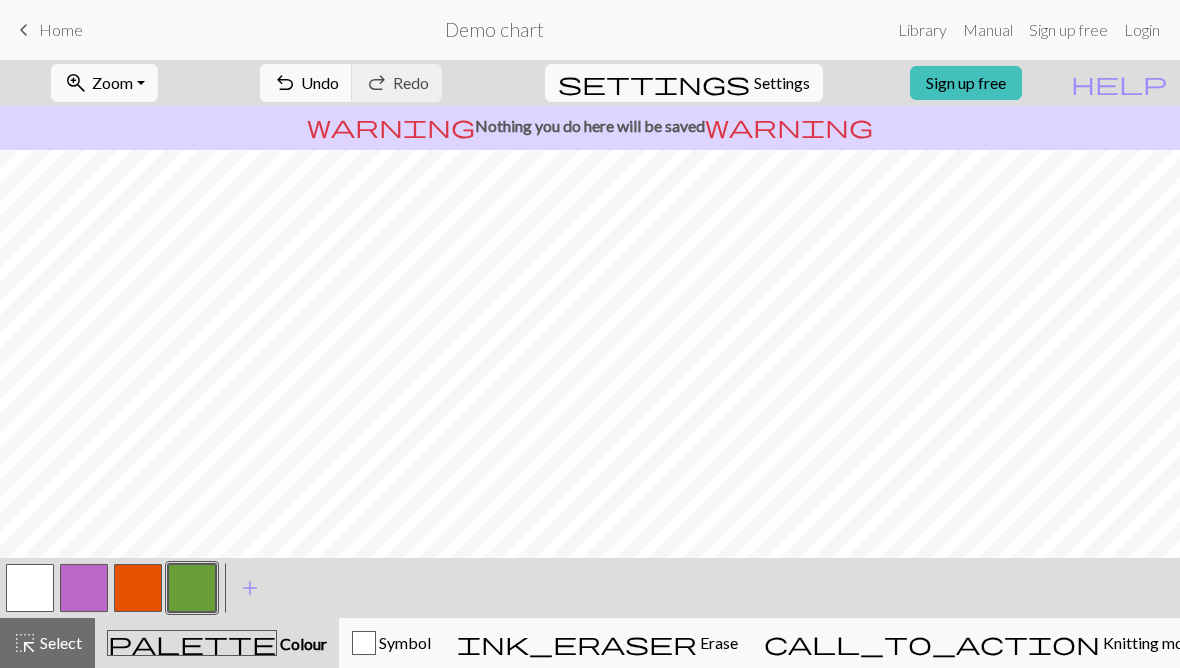 click at bounding box center (30, 588) 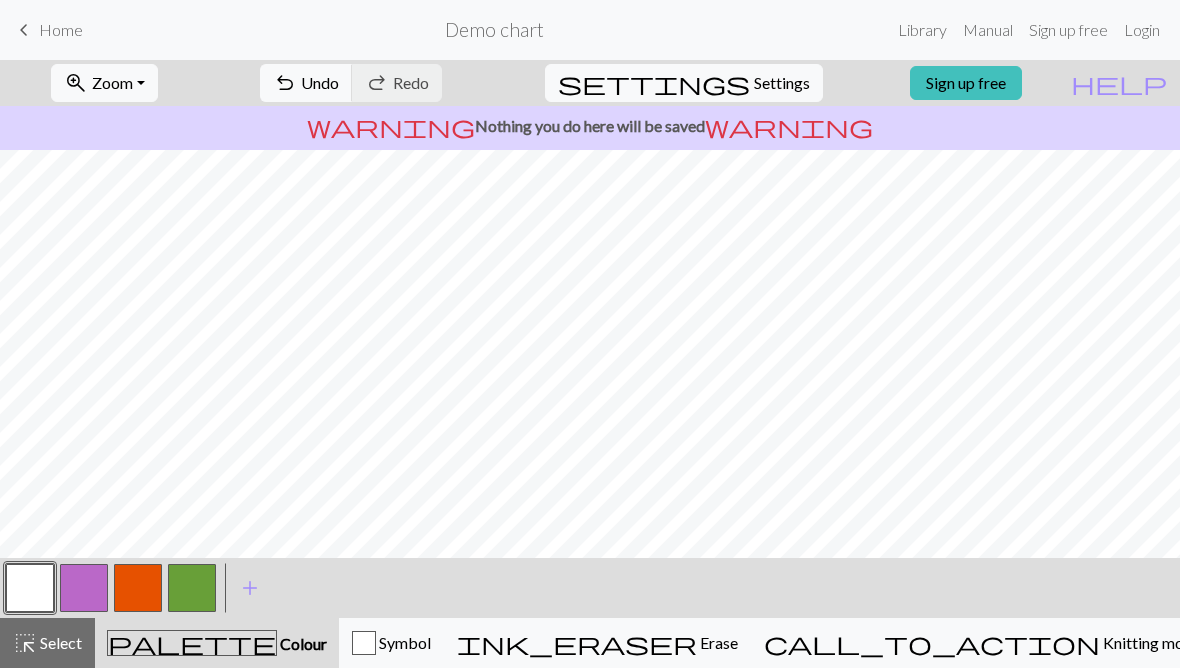 click at bounding box center [192, 588] 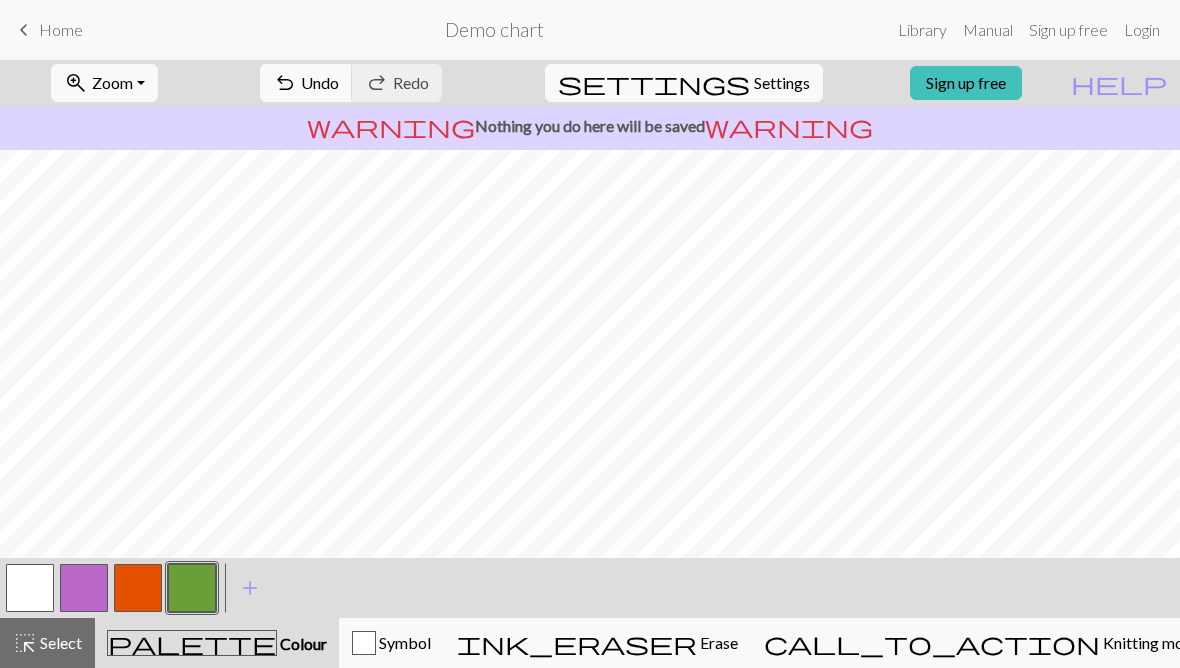 click at bounding box center (30, 588) 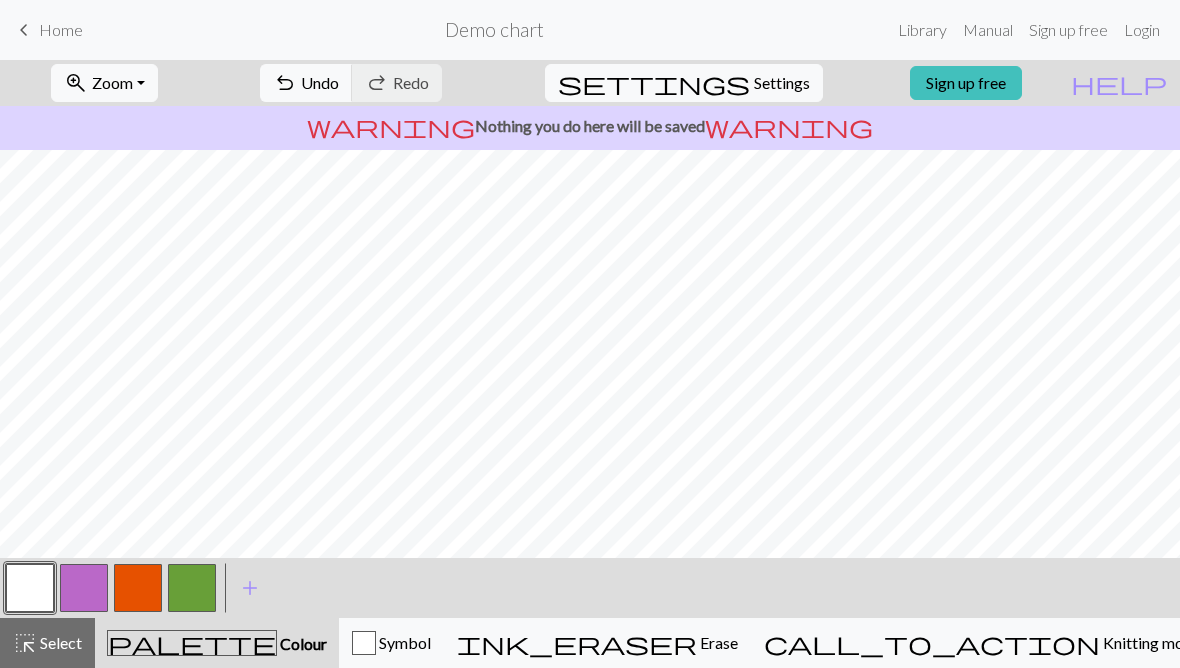 click at bounding box center (192, 588) 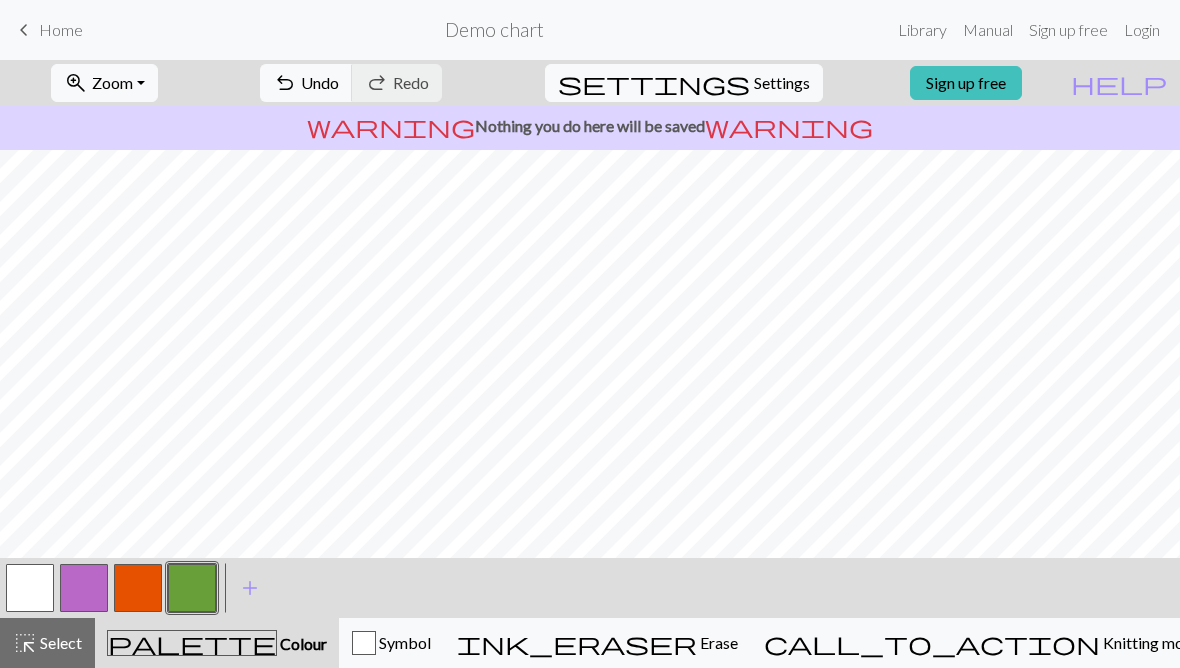 click at bounding box center [30, 588] 